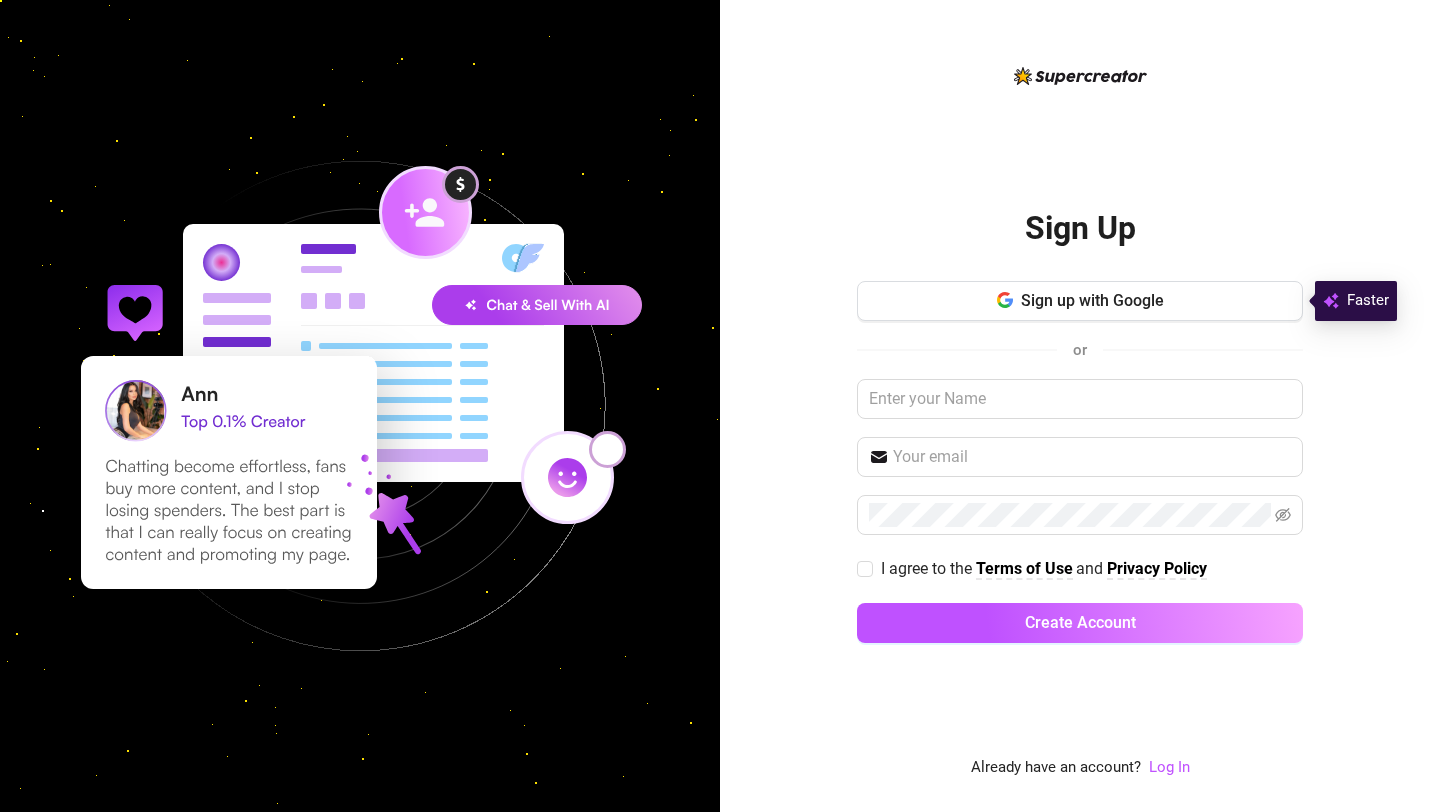 scroll, scrollTop: 0, scrollLeft: 0, axis: both 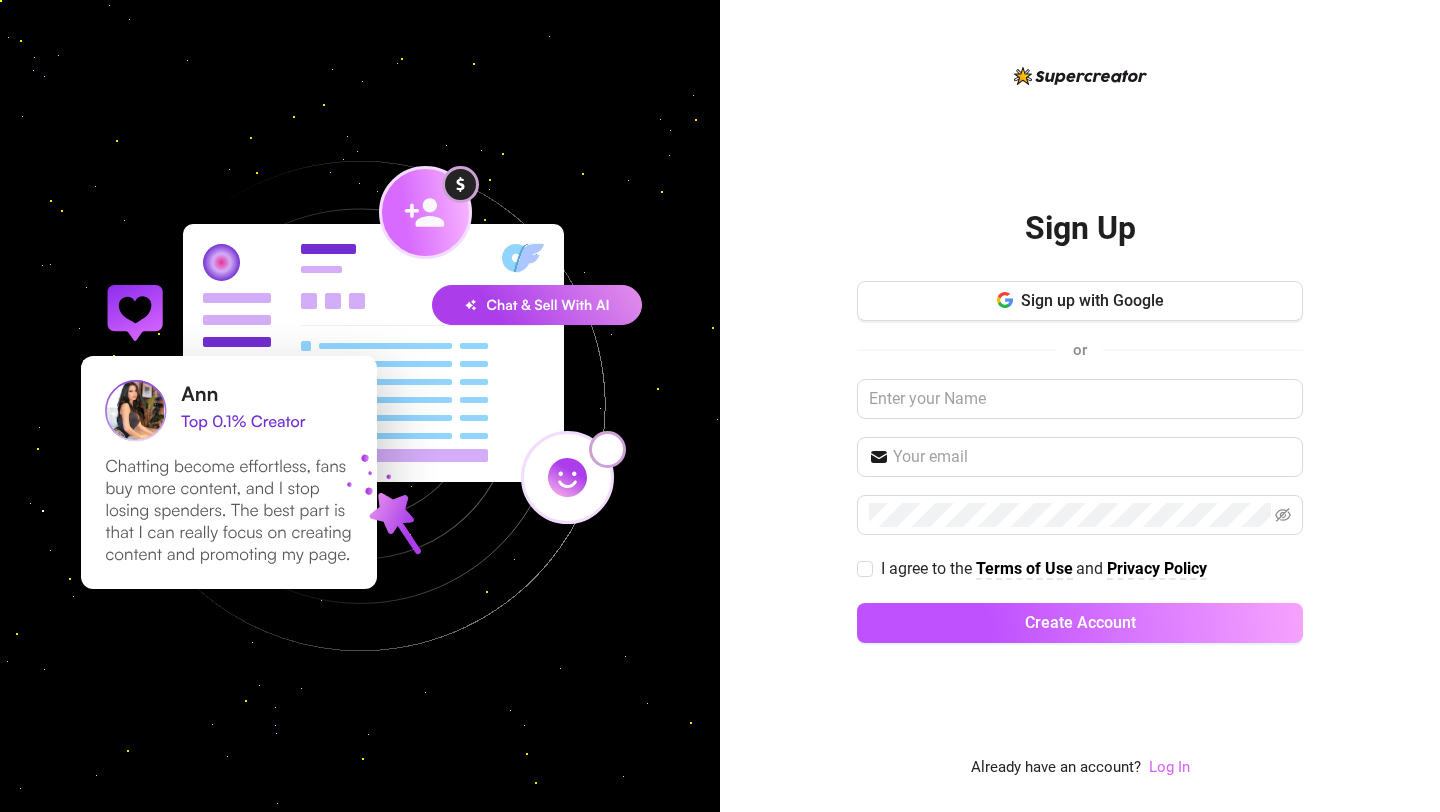 click on "Log In" at bounding box center (1169, 767) 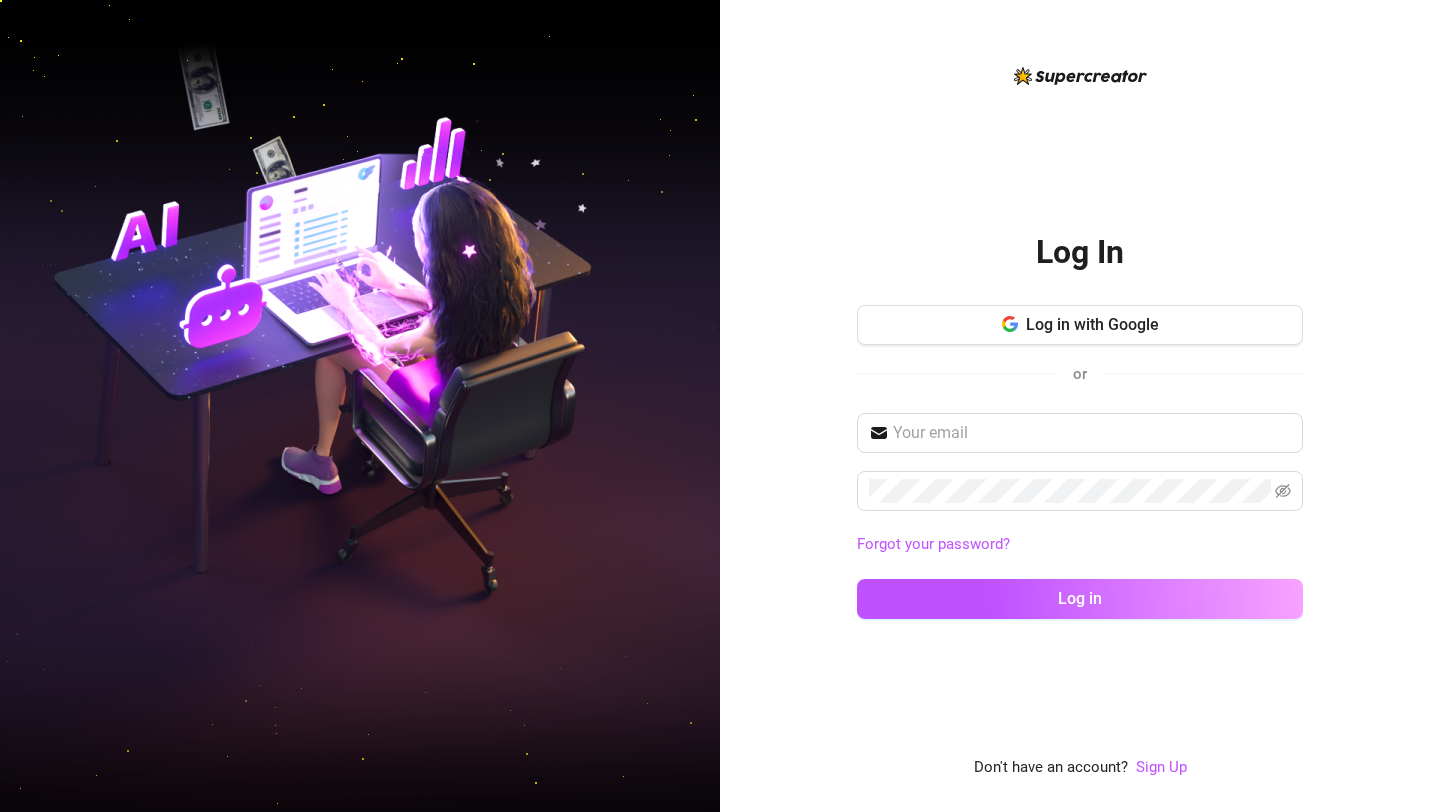 click on "Log In Log in with Google or Forgot your password? Log in Don't have an account? Sign Up" at bounding box center (1080, 422) 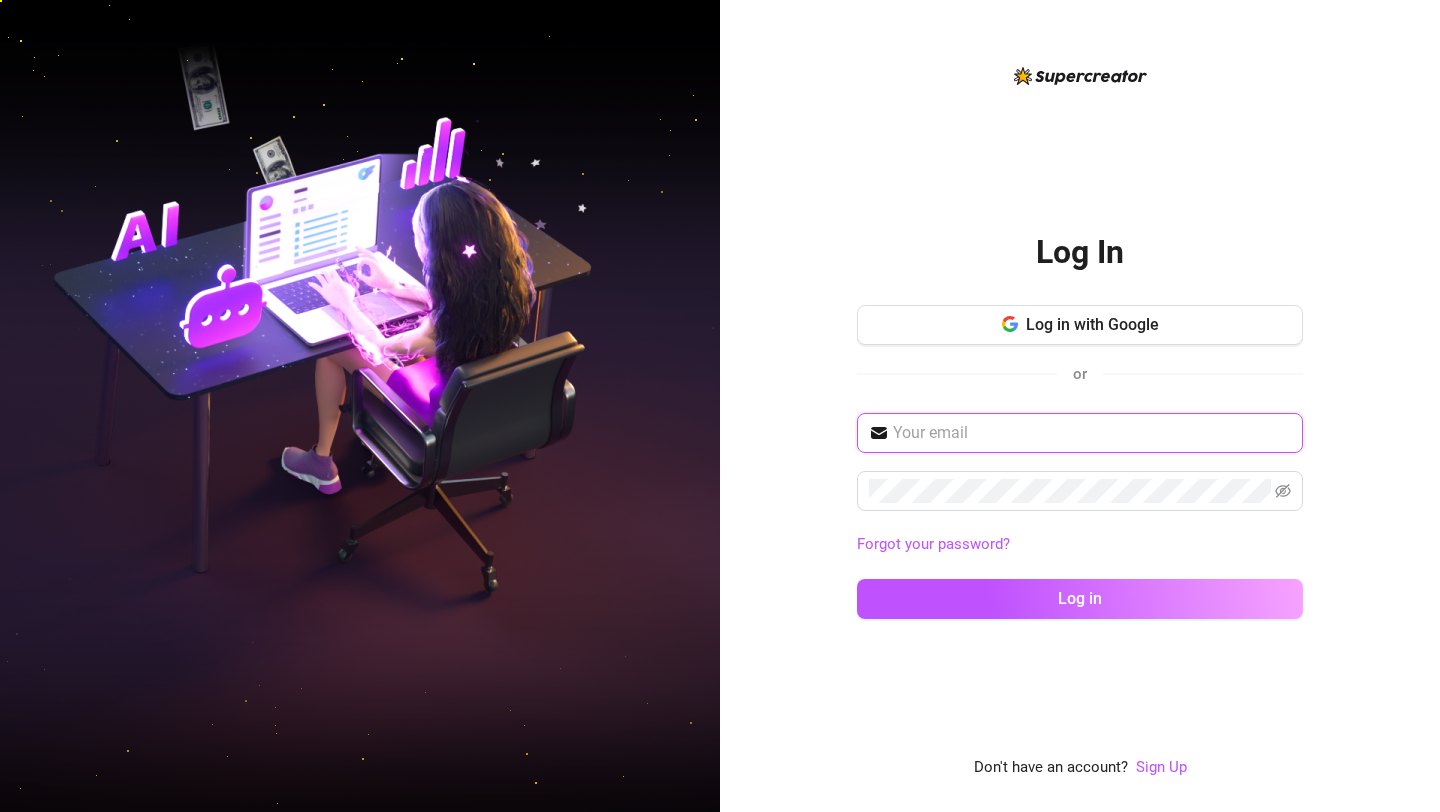click at bounding box center (1092, 433) 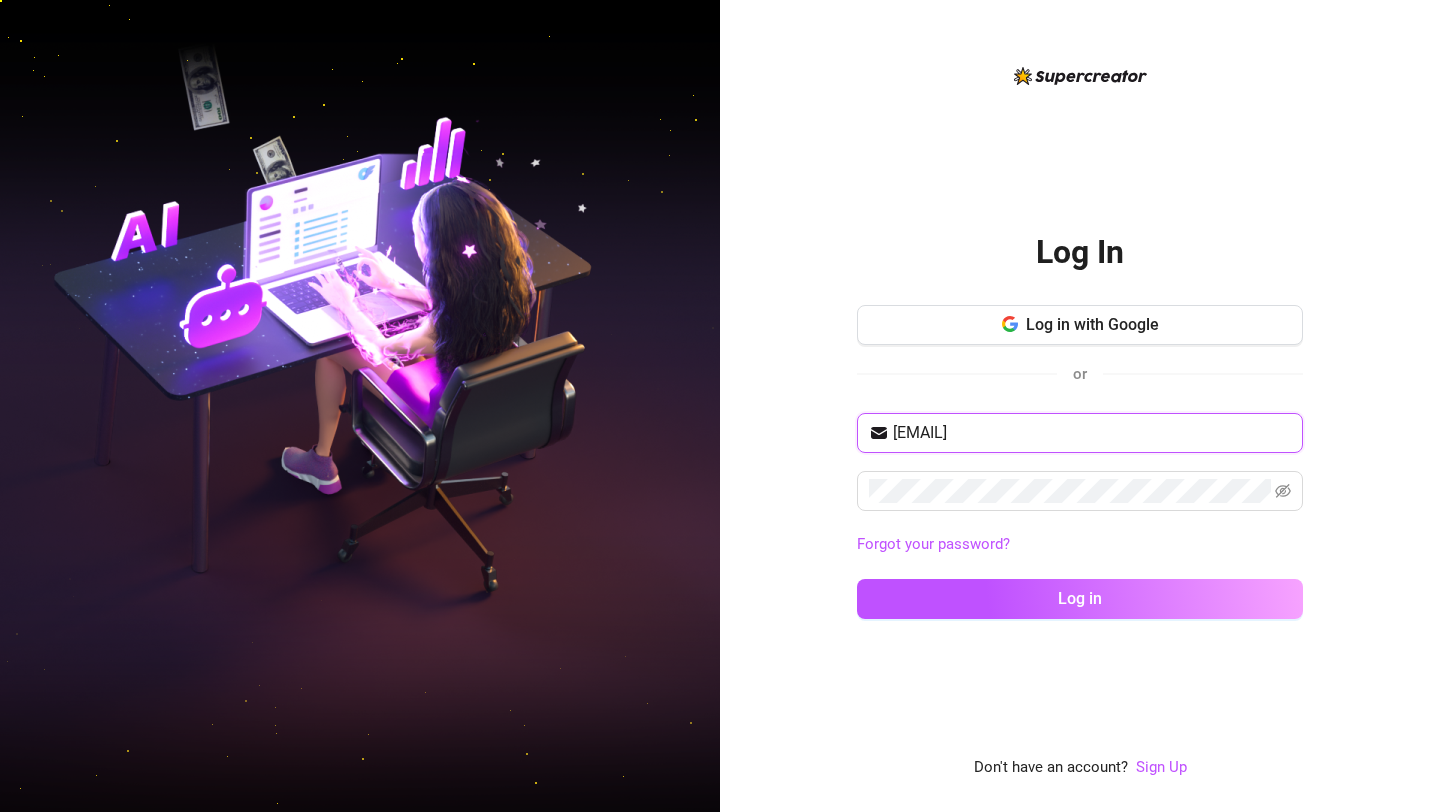 type on "mavalcantra@gmail.com" 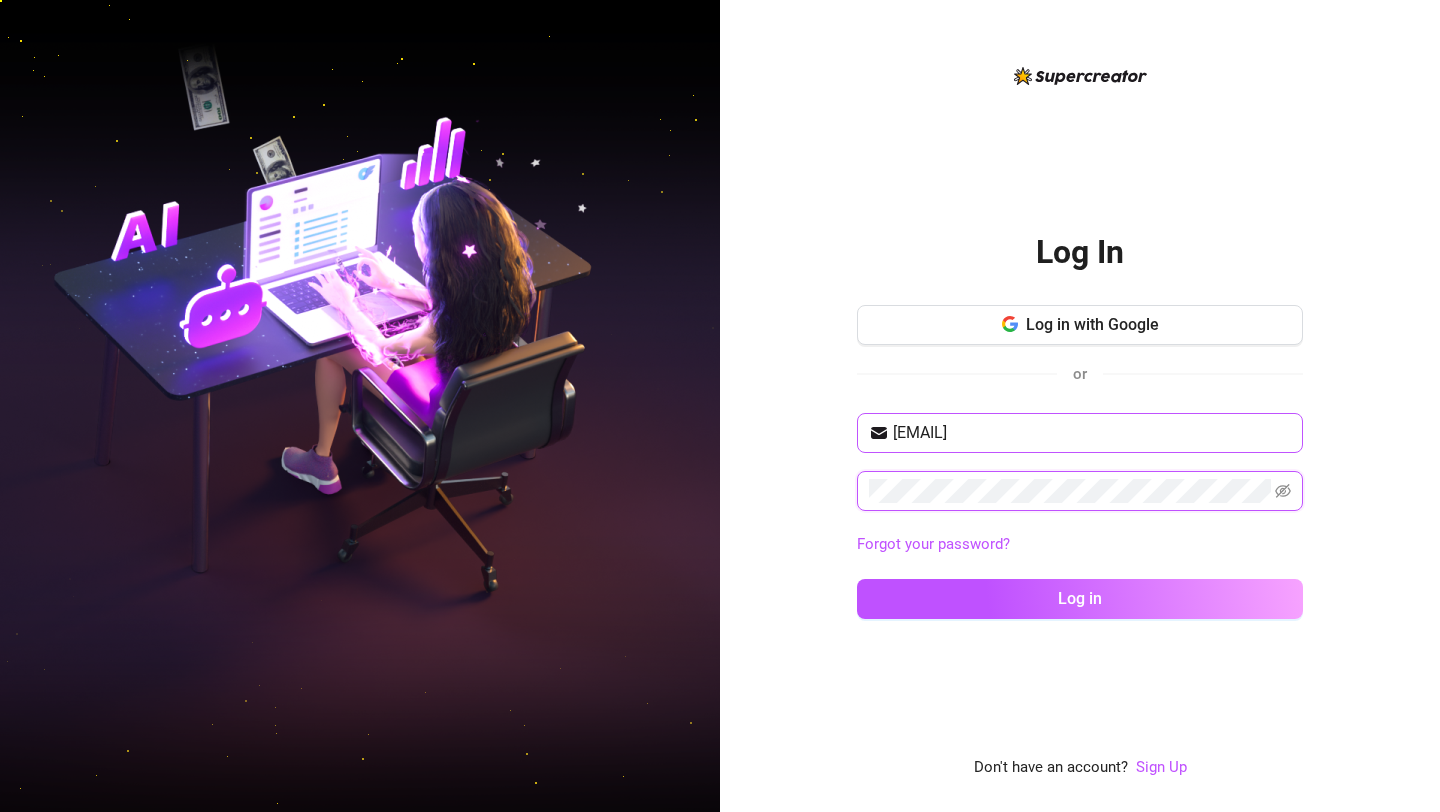 click on "Log in" at bounding box center [1080, 599] 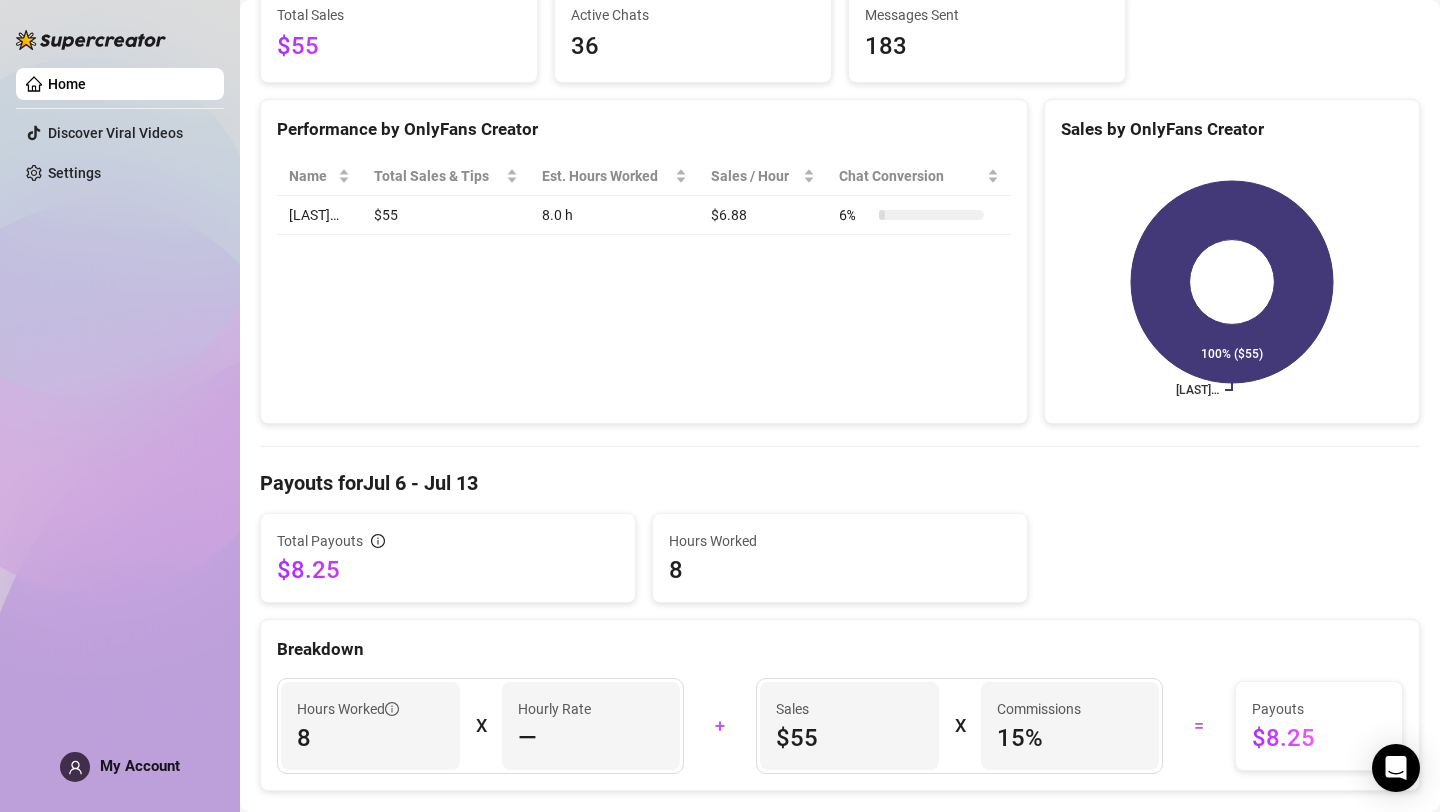scroll, scrollTop: 0, scrollLeft: 0, axis: both 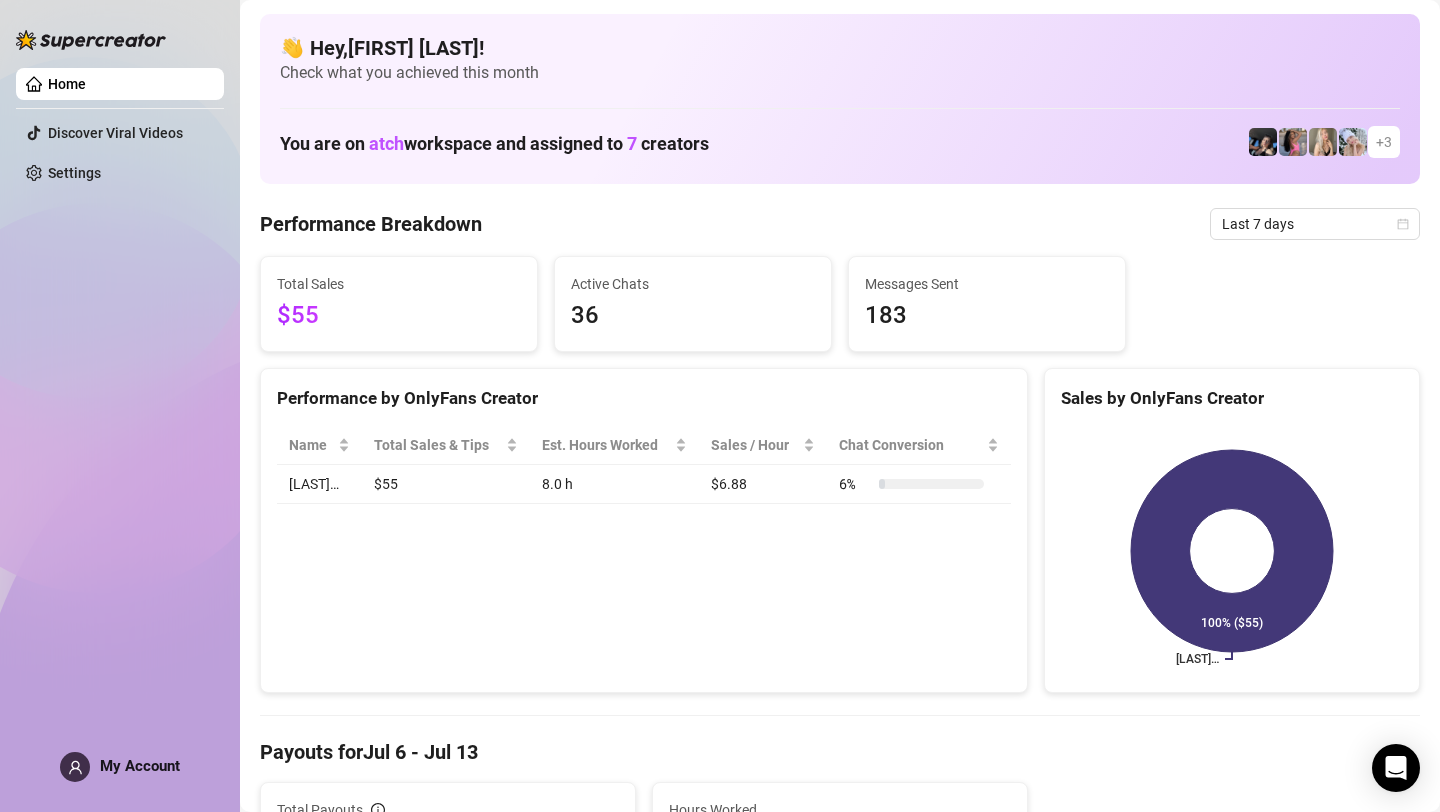 click on "Home" at bounding box center (67, 84) 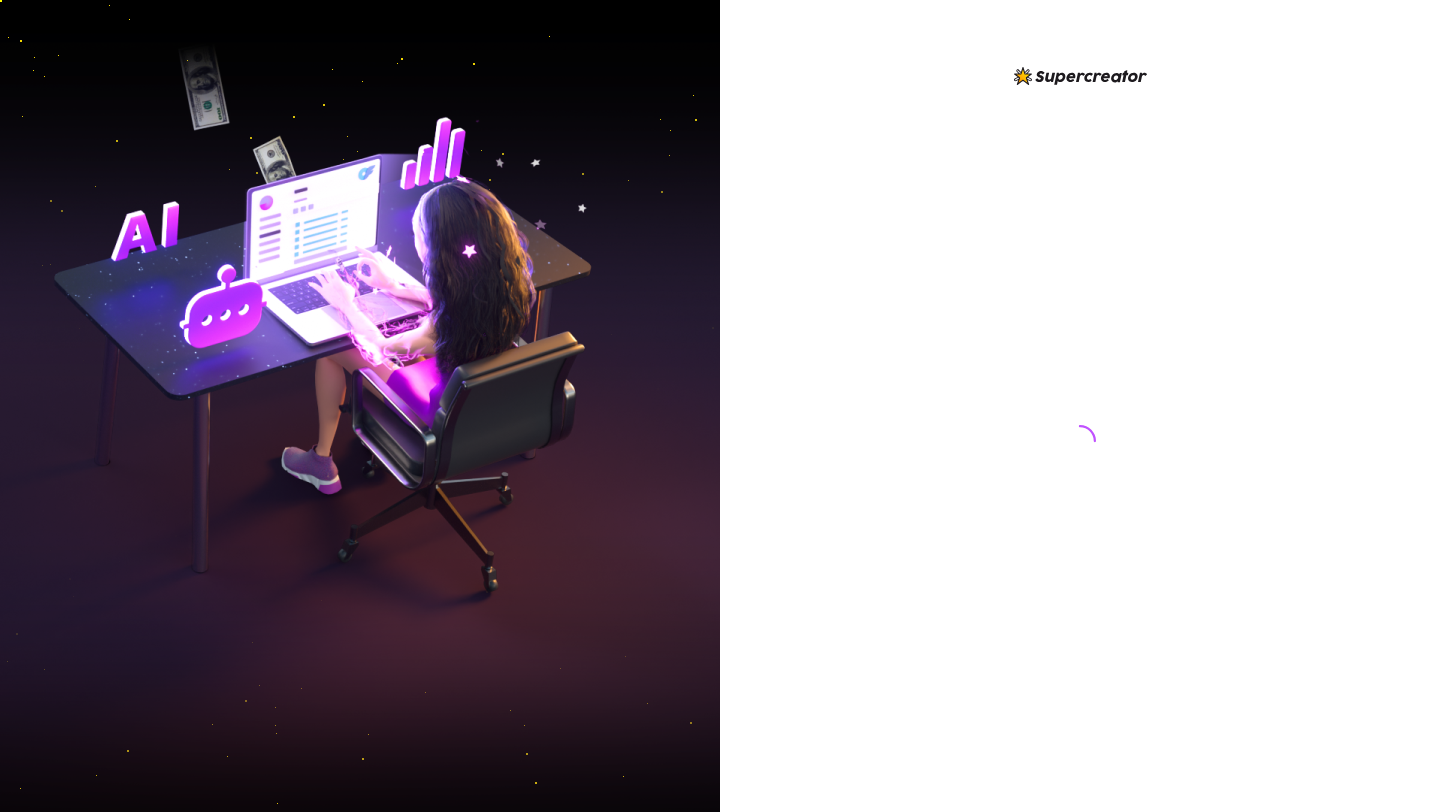scroll, scrollTop: 0, scrollLeft: 0, axis: both 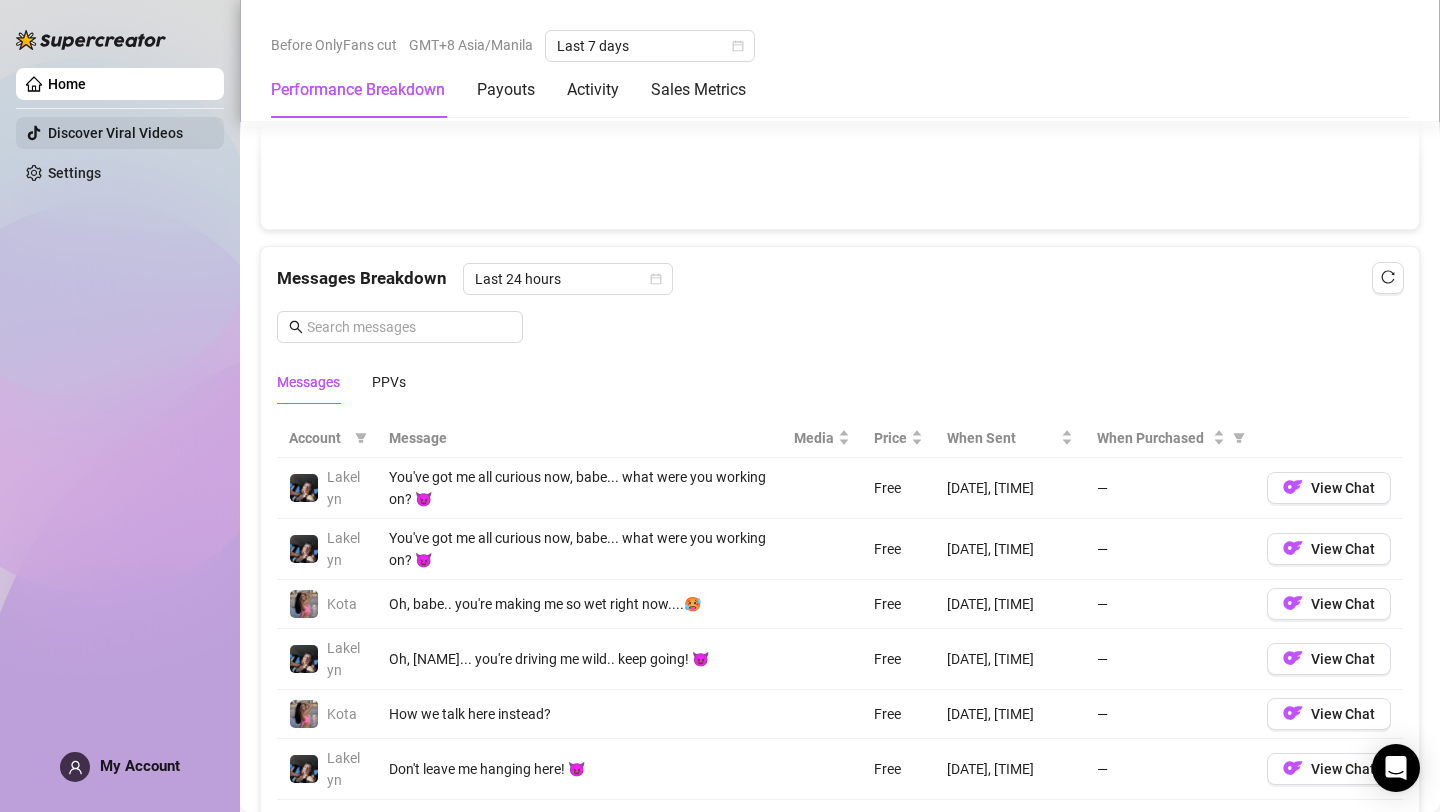 click on "Discover Viral Videos" at bounding box center (115, 133) 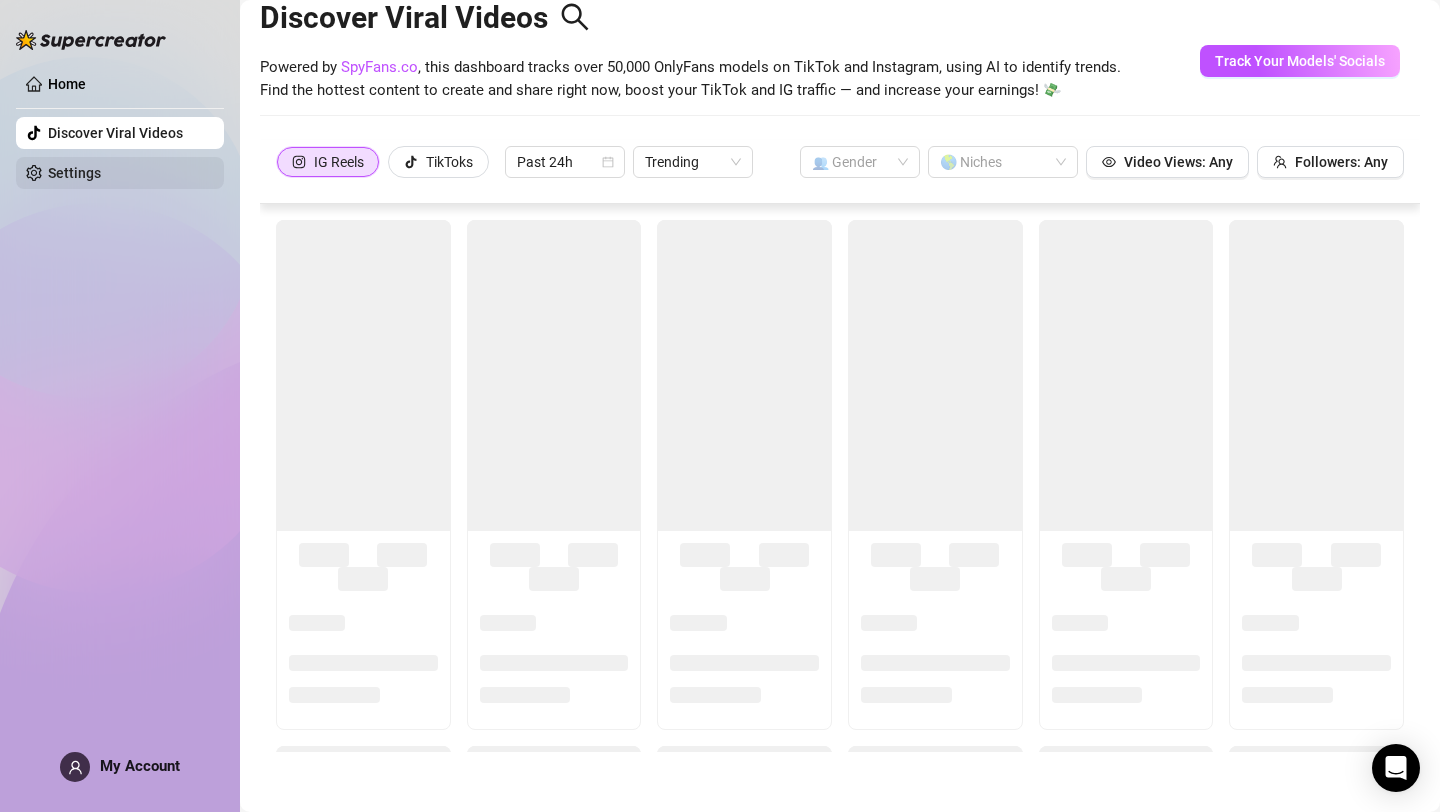 scroll, scrollTop: 44, scrollLeft: 0, axis: vertical 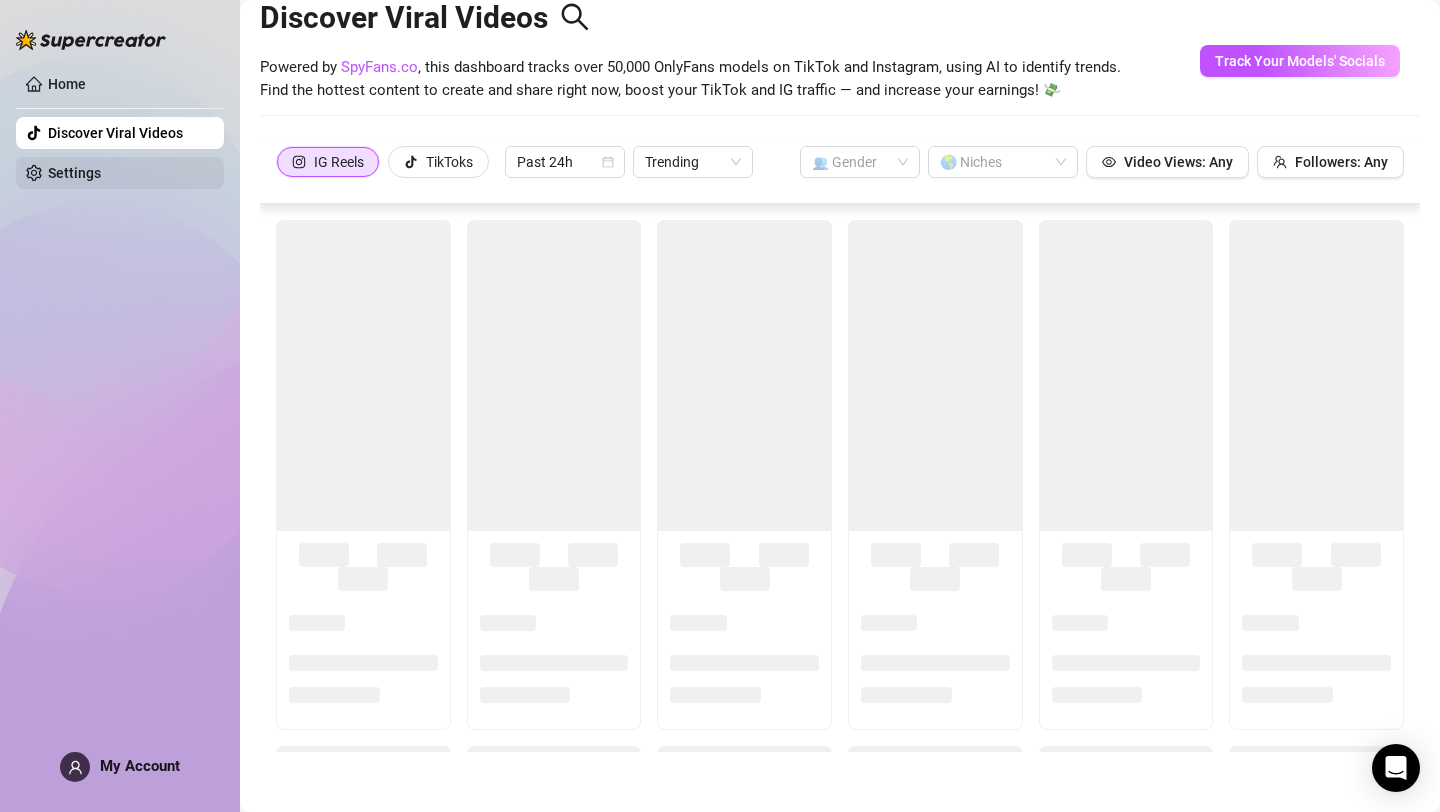 click on "Settings" at bounding box center [74, 173] 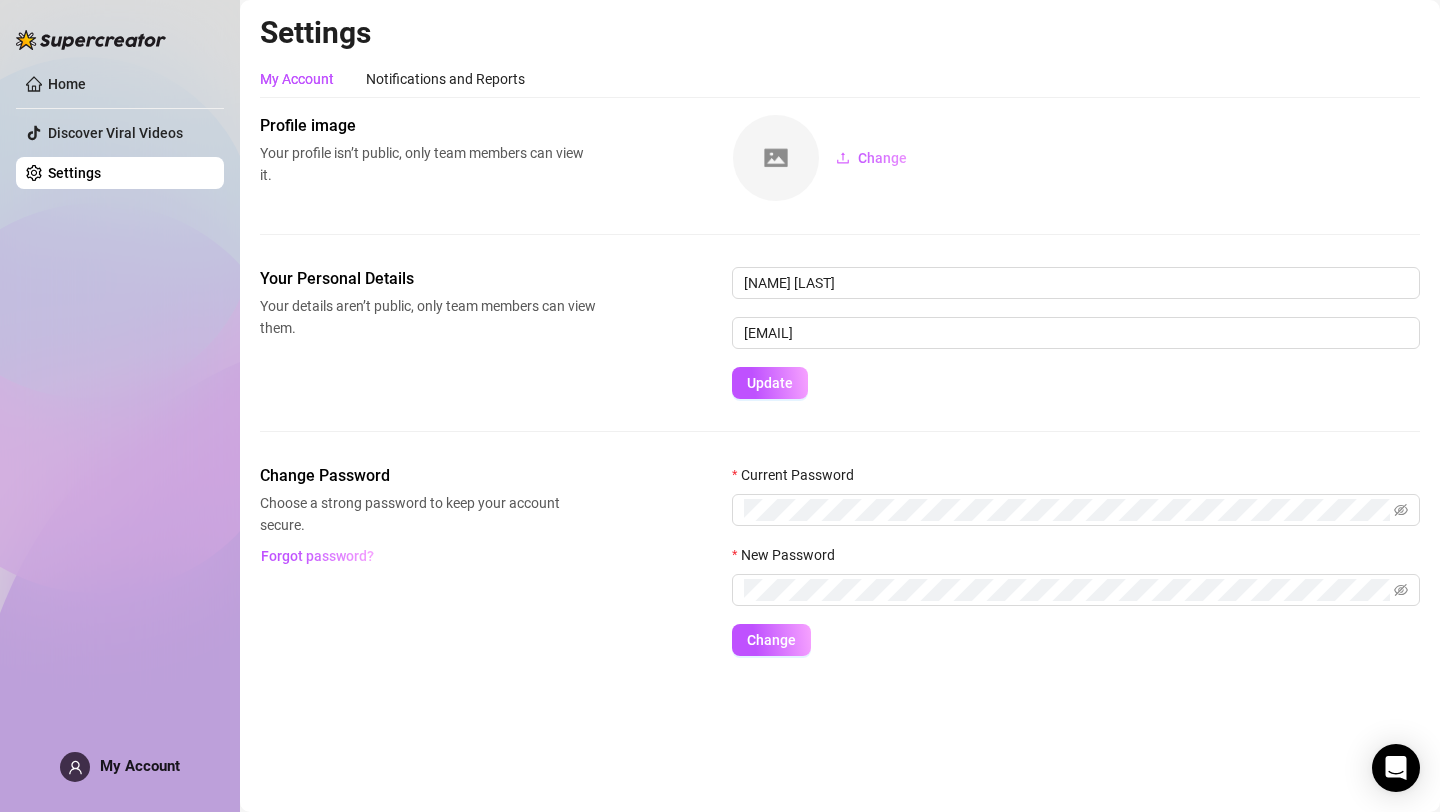 scroll, scrollTop: 0, scrollLeft: 0, axis: both 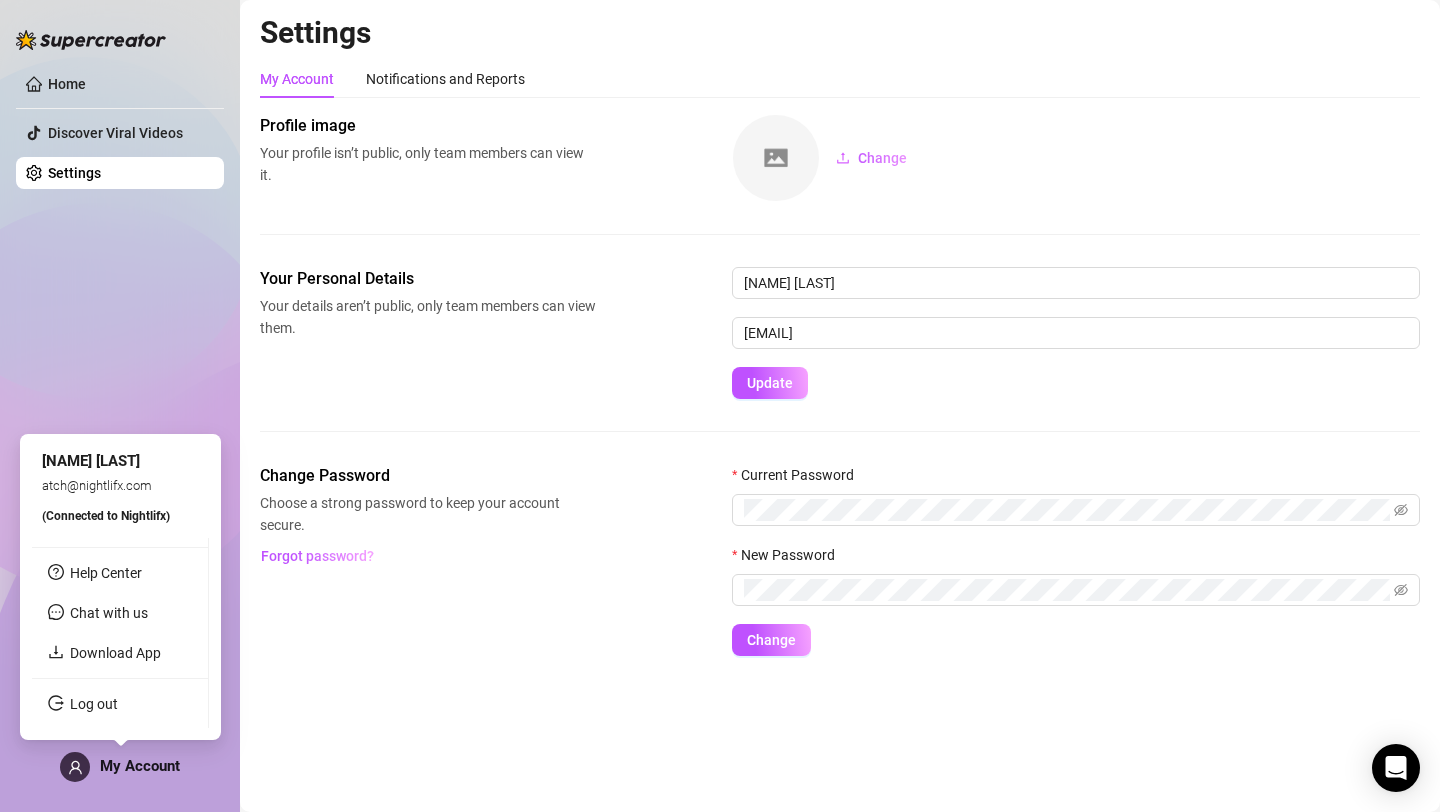 click on "My Account" at bounding box center (140, 766) 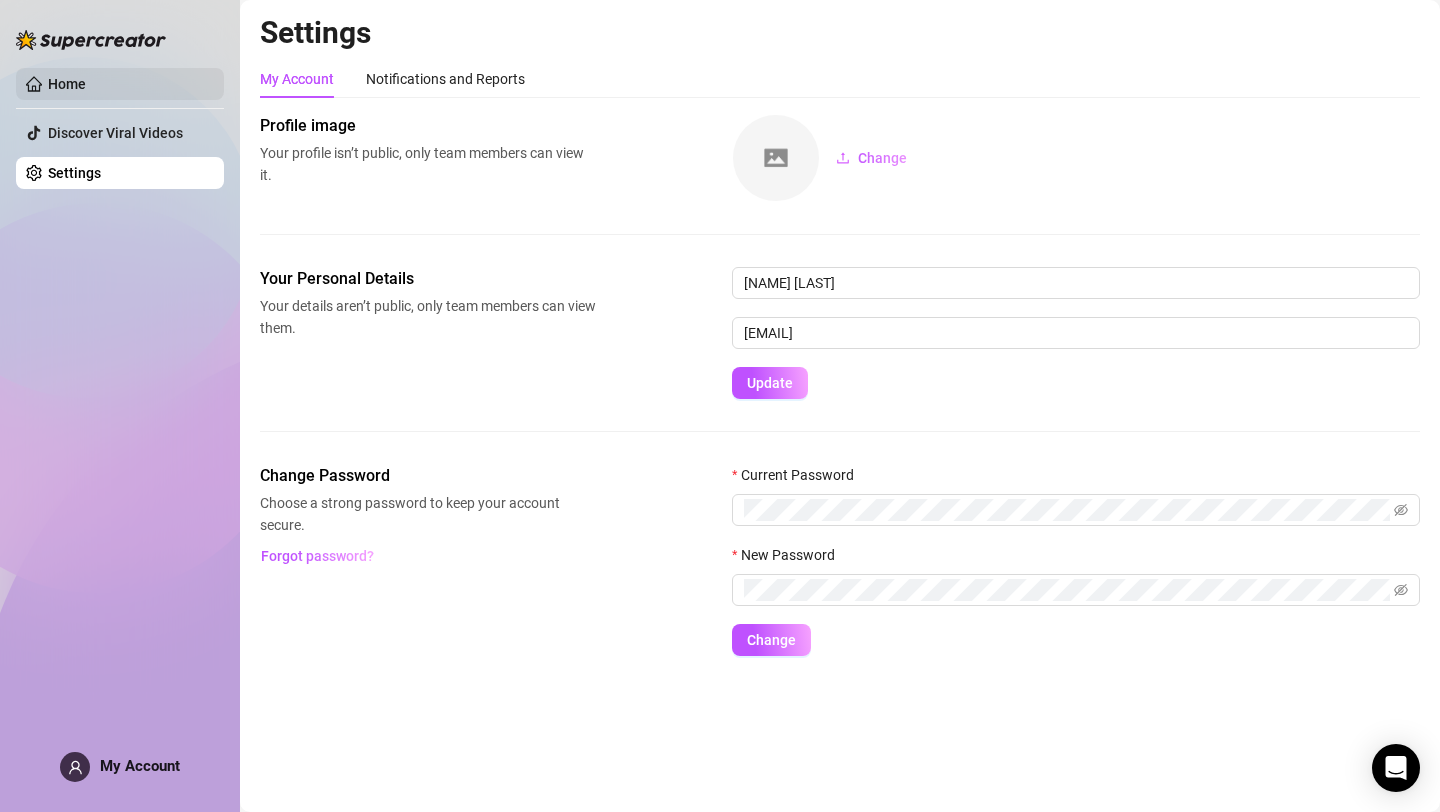 click on "Home" at bounding box center (67, 84) 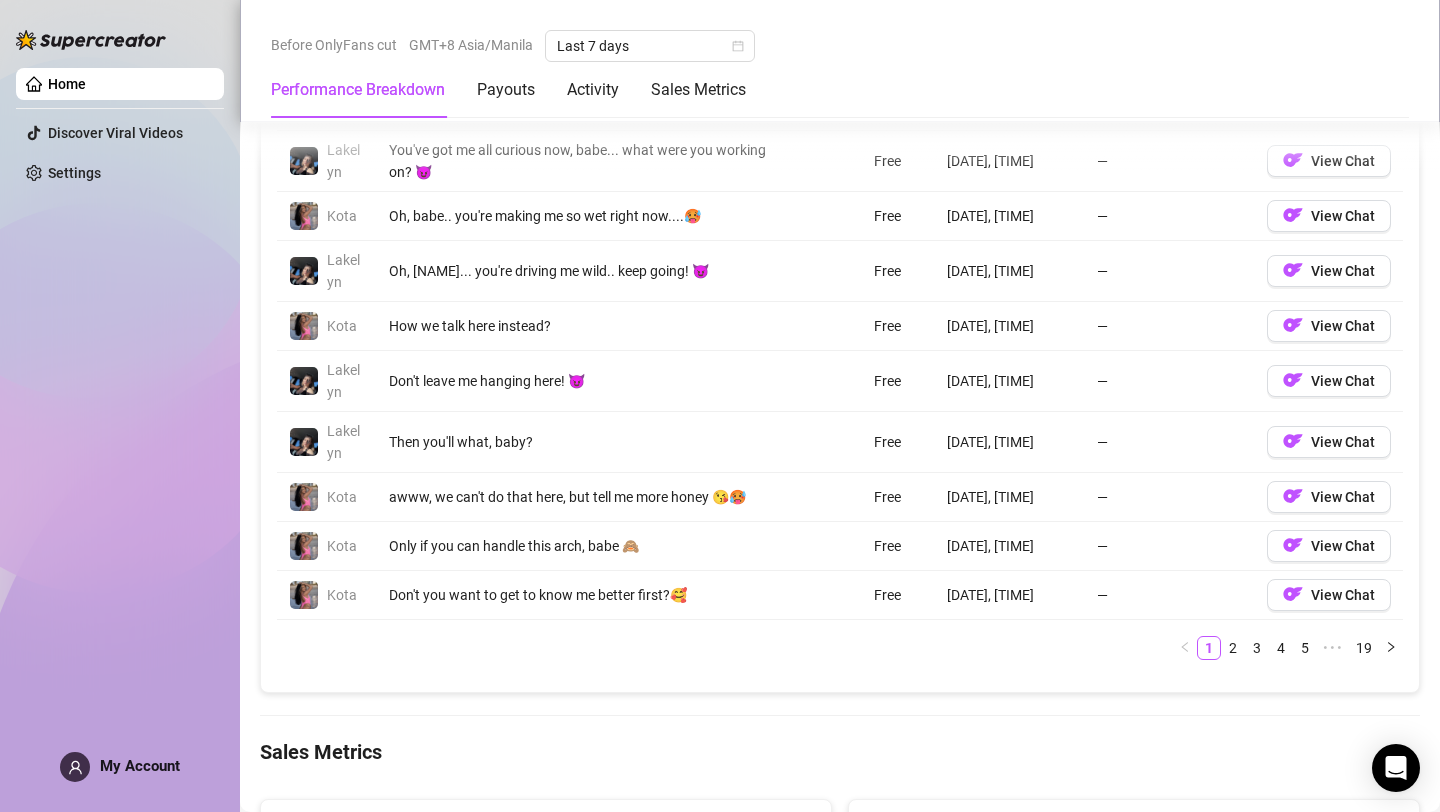 scroll, scrollTop: 2015, scrollLeft: 0, axis: vertical 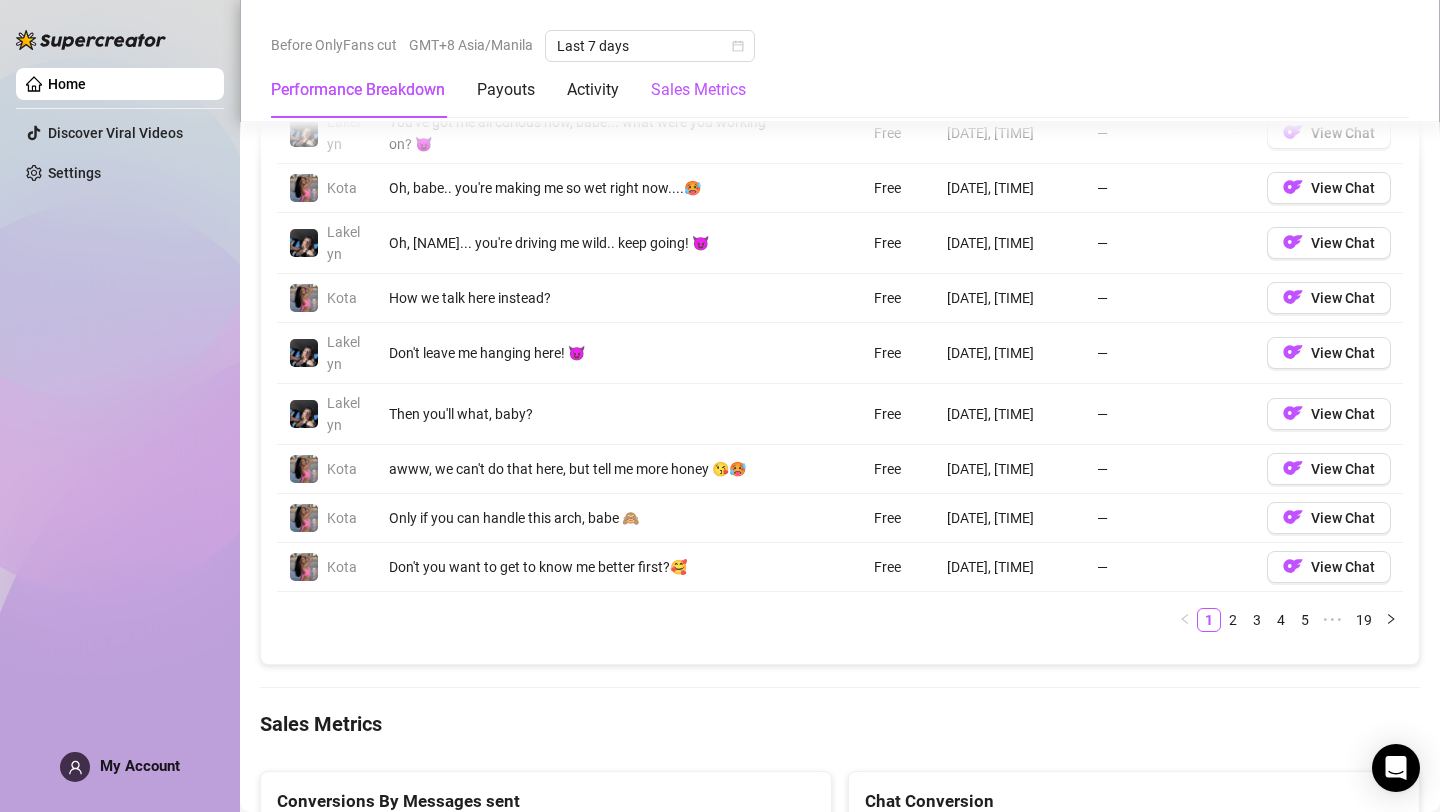 click on "Sales Metrics" at bounding box center (698, 90) 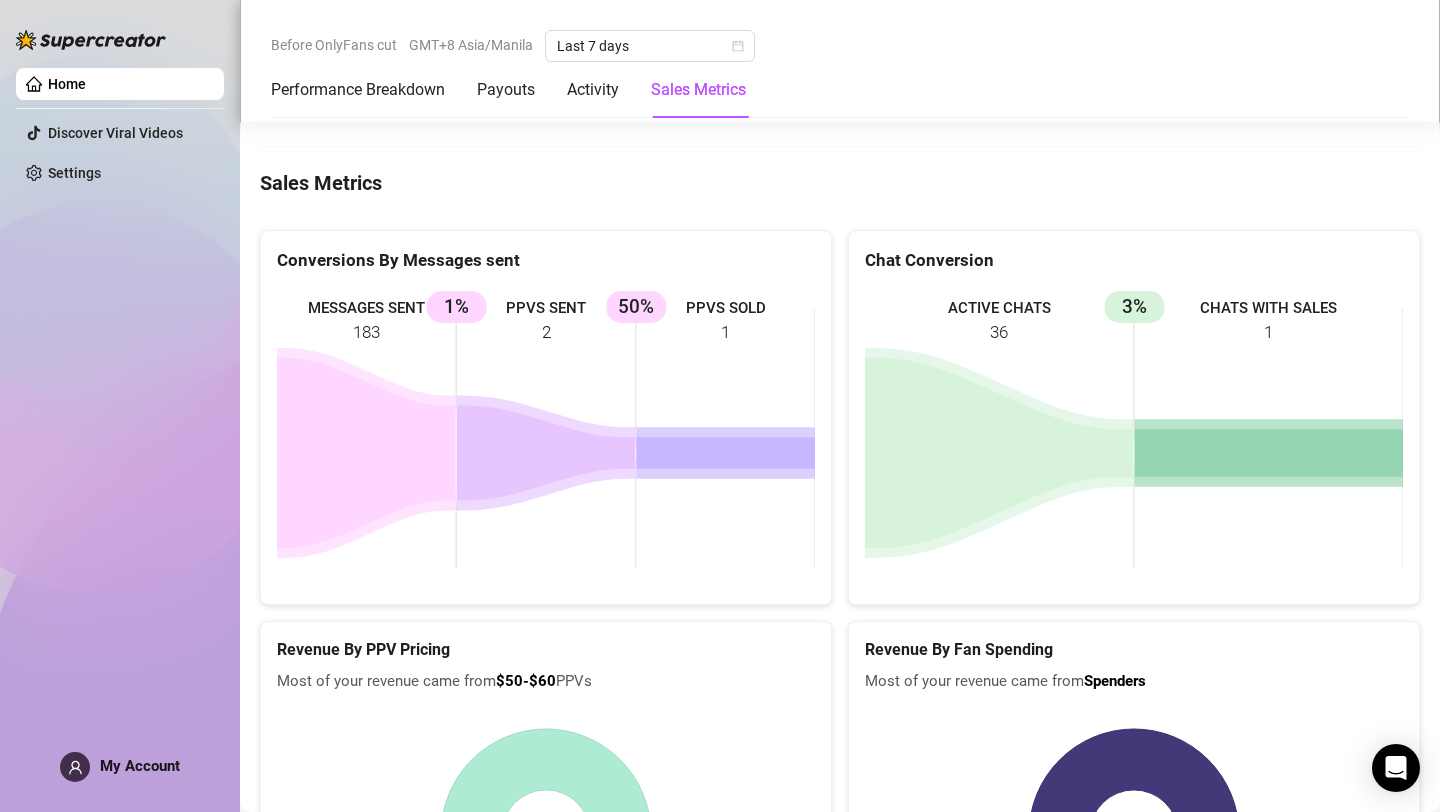 scroll, scrollTop: 2593, scrollLeft: 0, axis: vertical 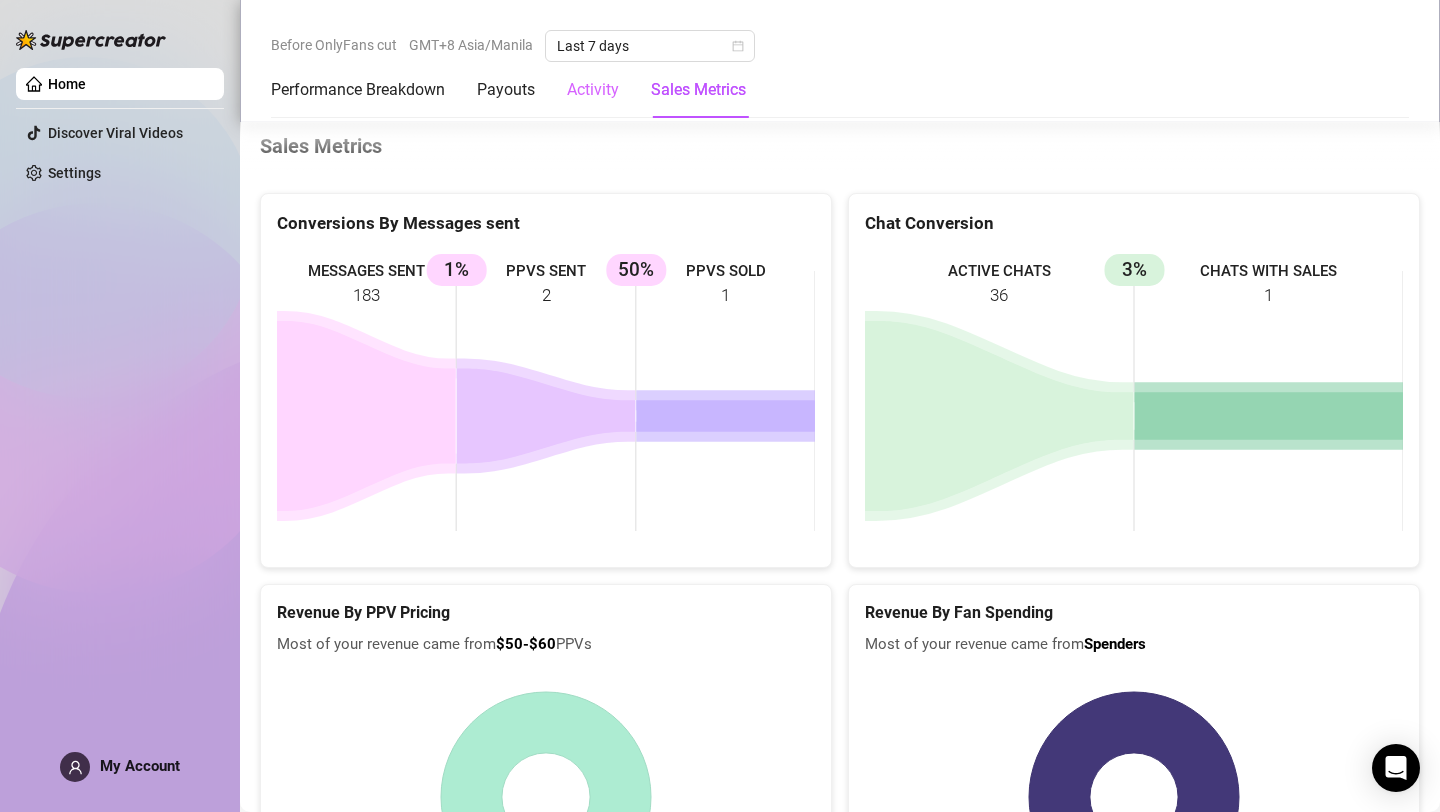 click on "Activity" at bounding box center (593, 90) 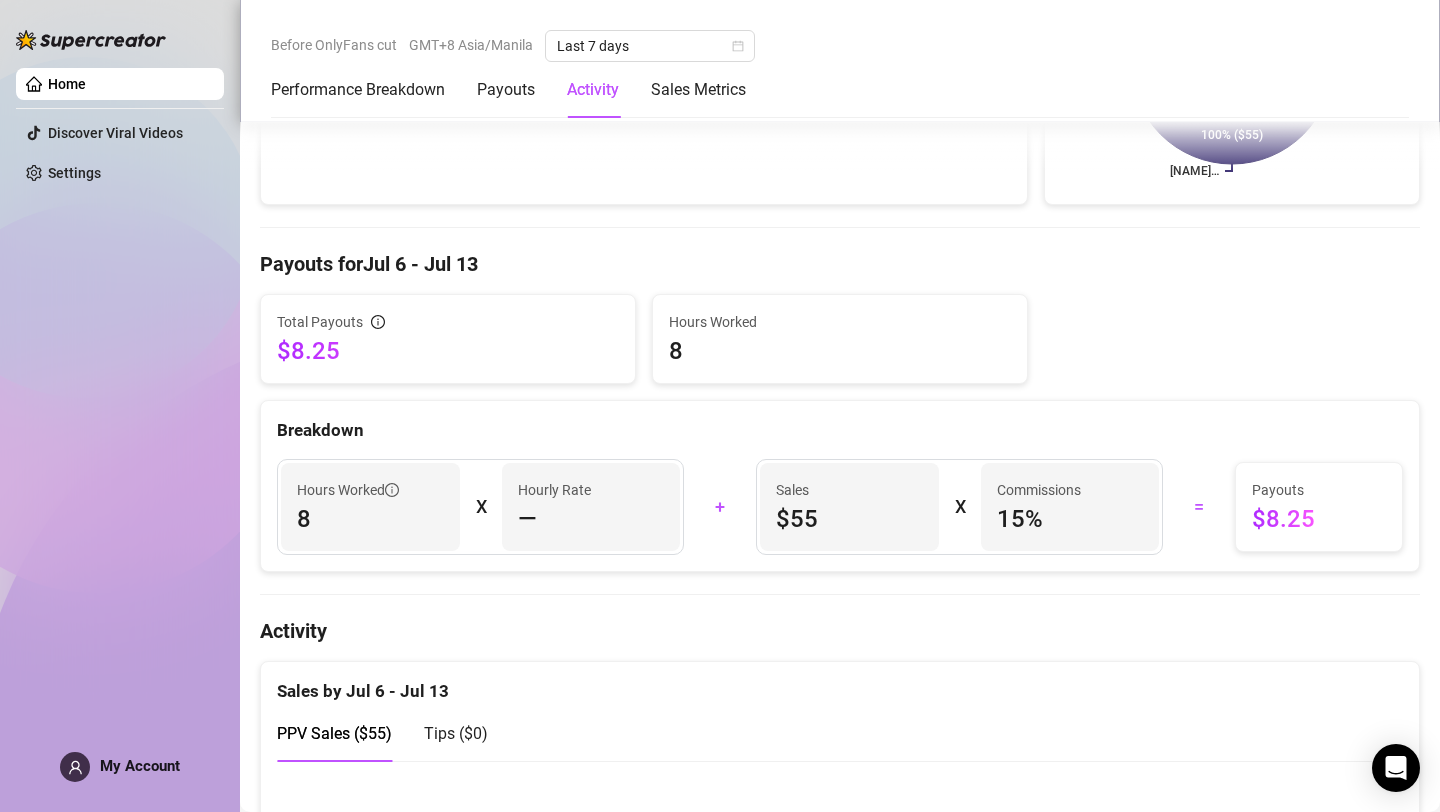 scroll, scrollTop: 478, scrollLeft: 0, axis: vertical 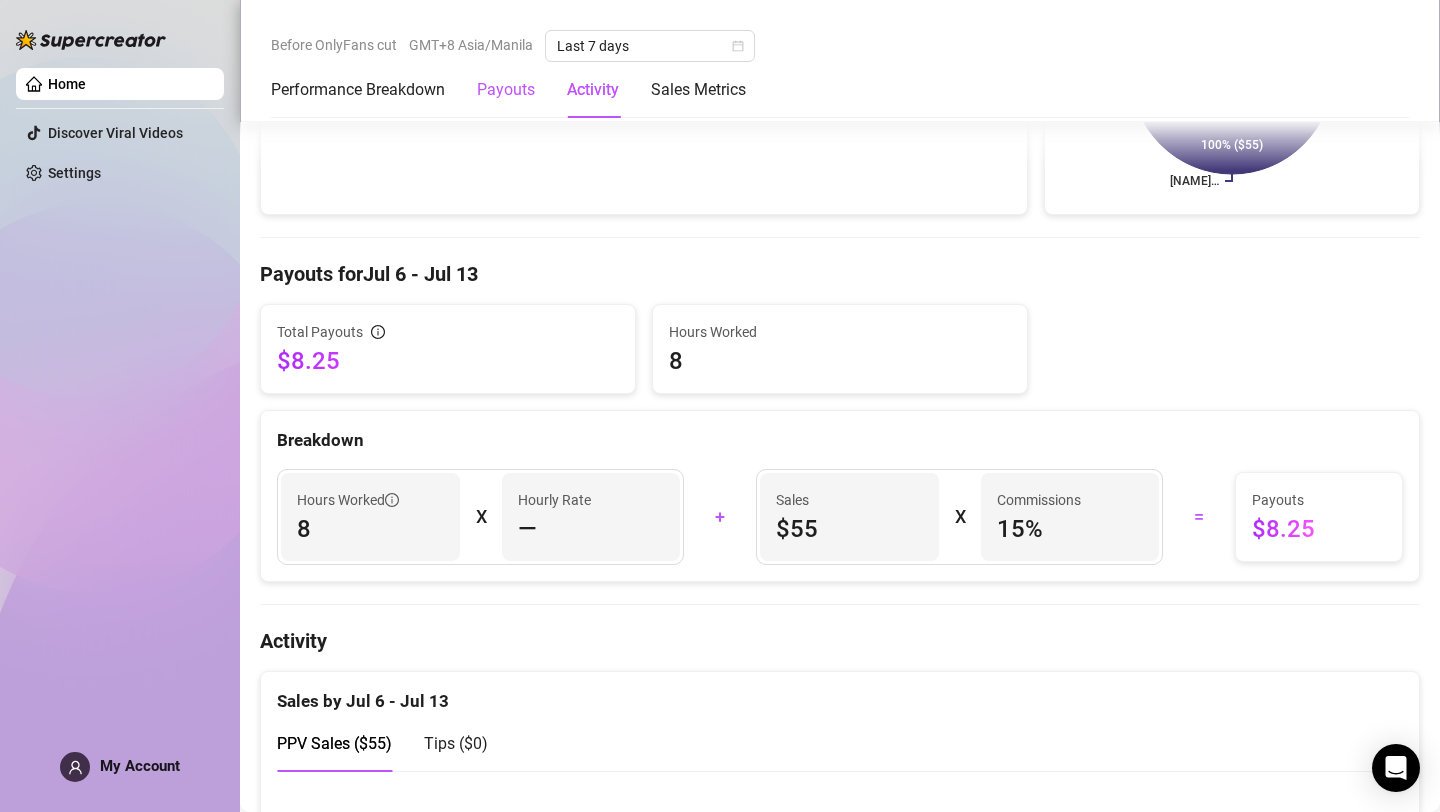 click on "Payouts" at bounding box center [506, 90] 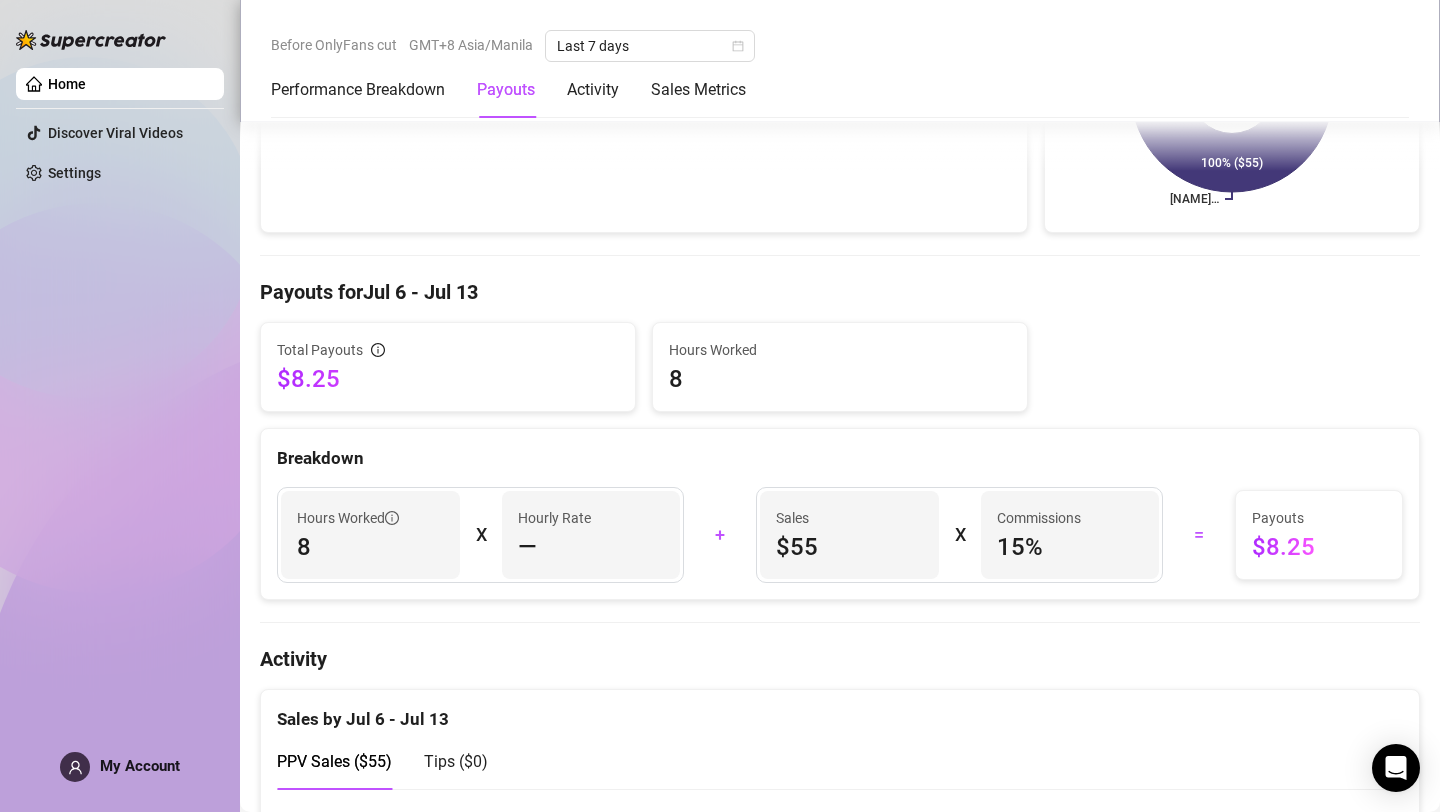 scroll, scrollTop: 458, scrollLeft: 0, axis: vertical 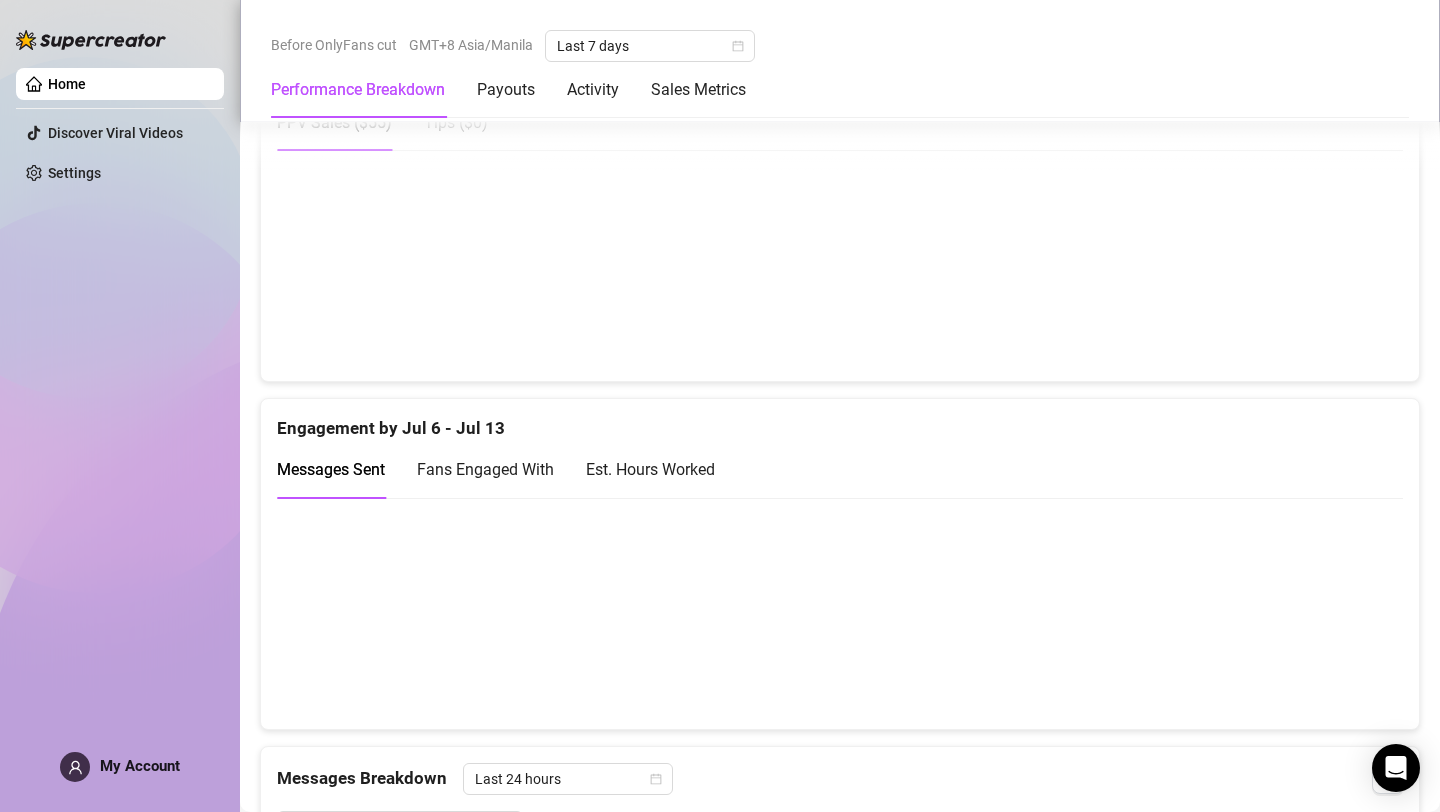 click on "Fans Engaged With" at bounding box center [485, 469] 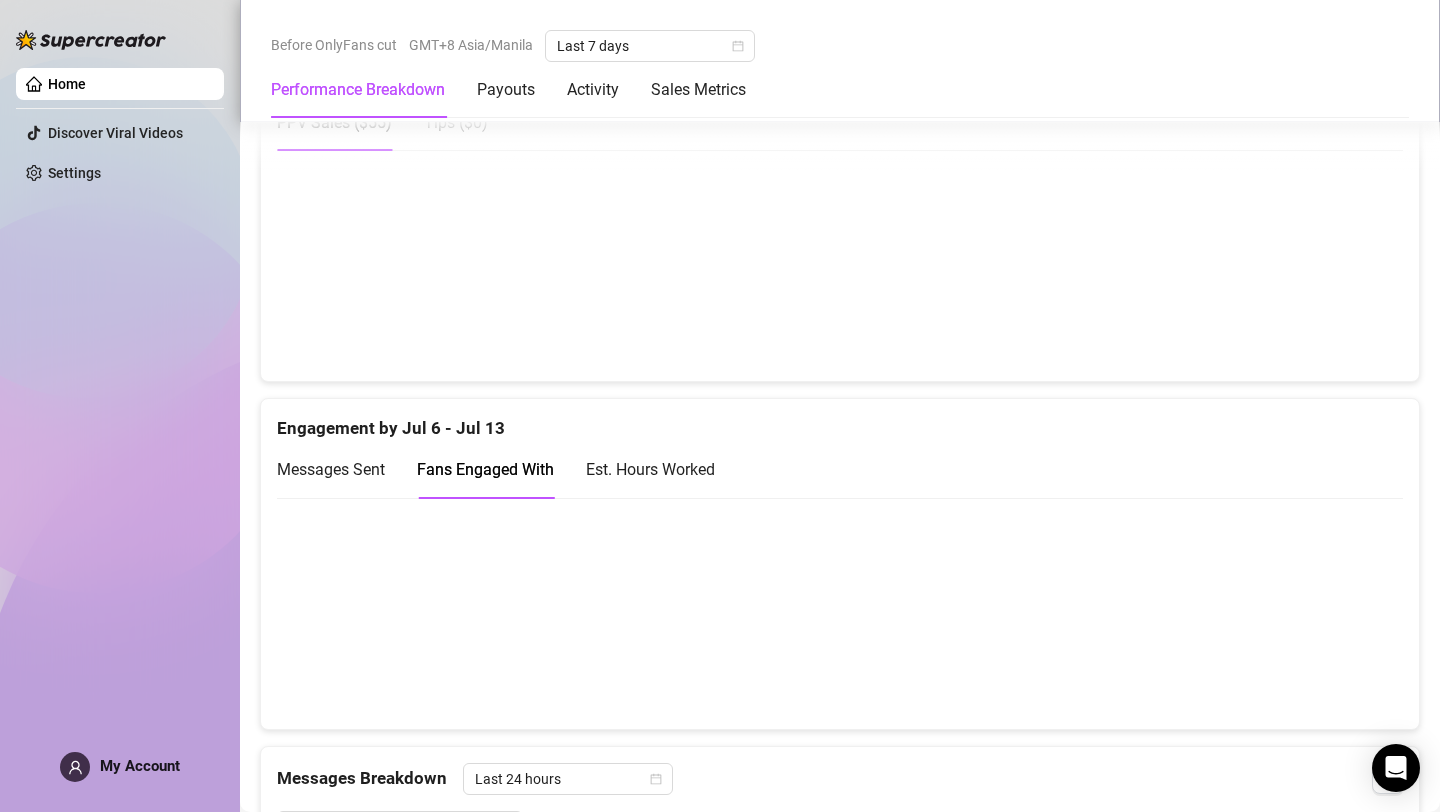 click on "Est. Hours Worked" at bounding box center (650, 469) 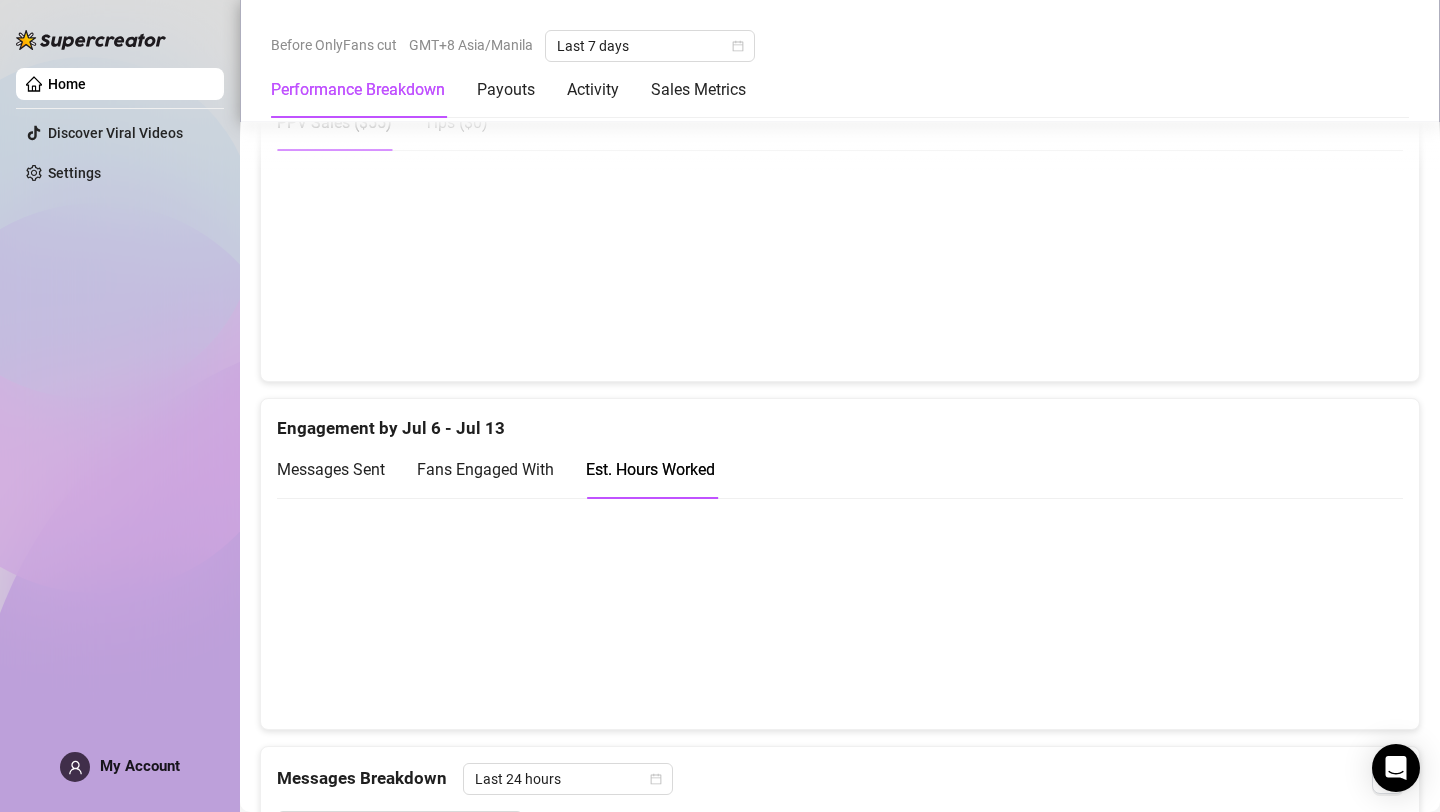 click on "Messages Sent" at bounding box center (331, 469) 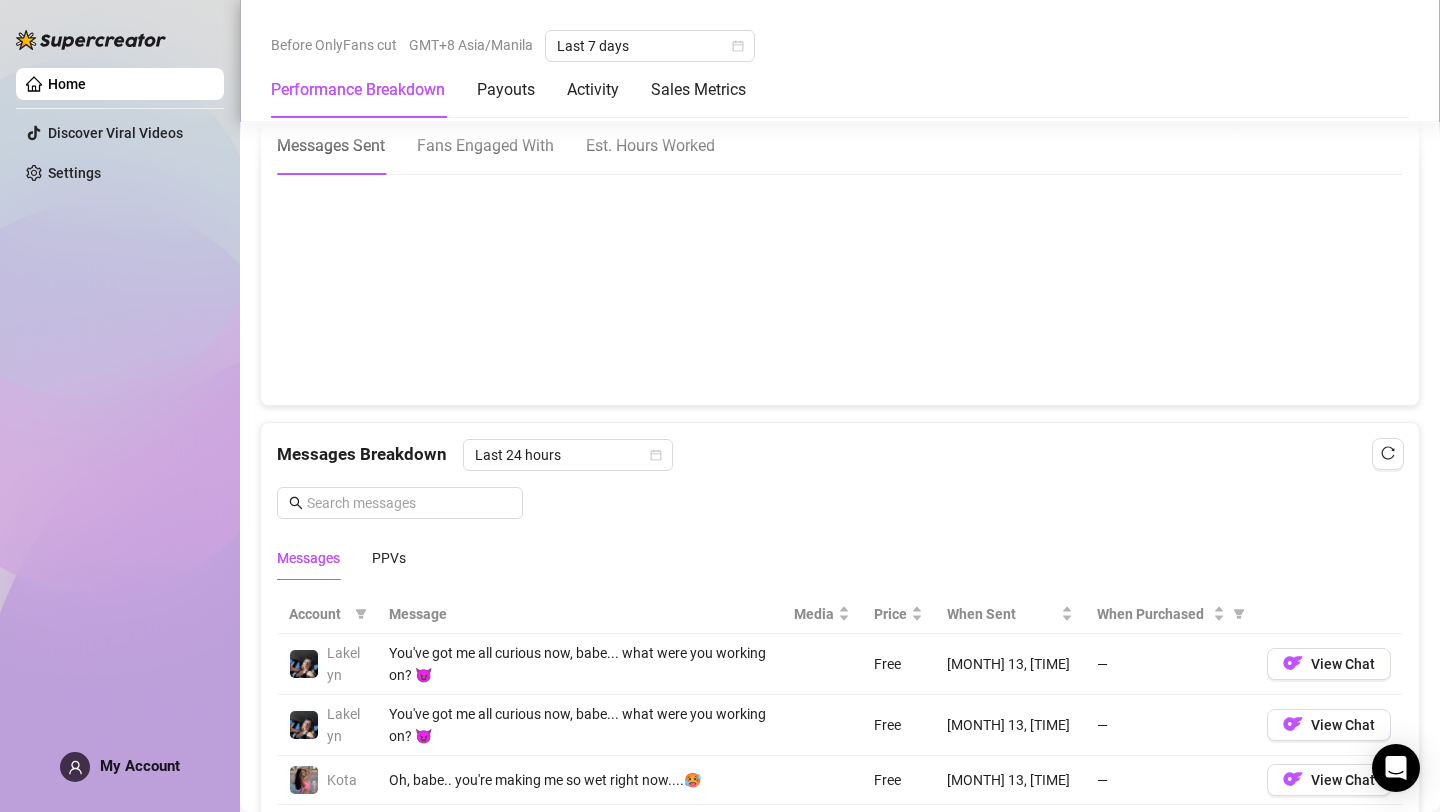scroll, scrollTop: 1452, scrollLeft: 0, axis: vertical 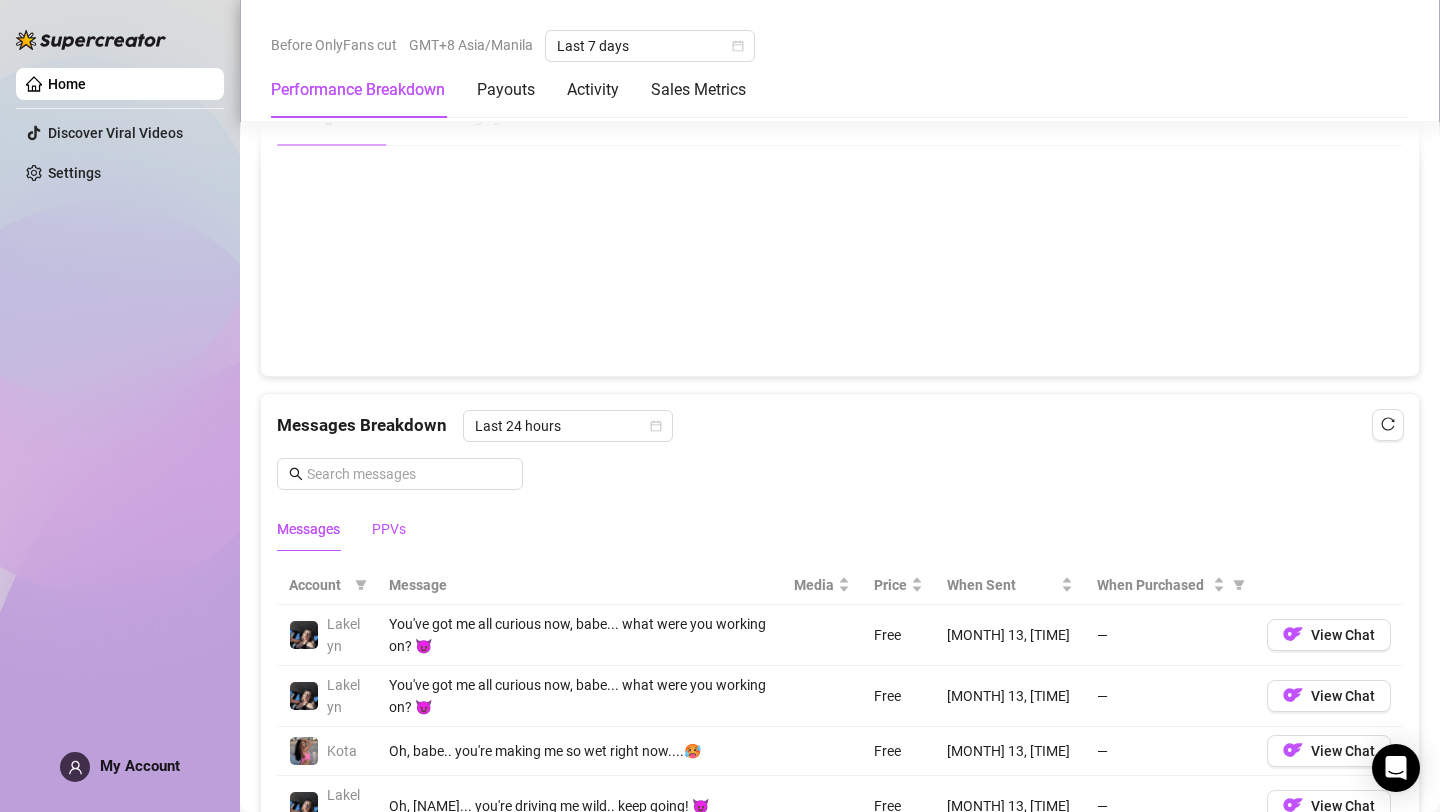 click on "PPVs" at bounding box center [389, 529] 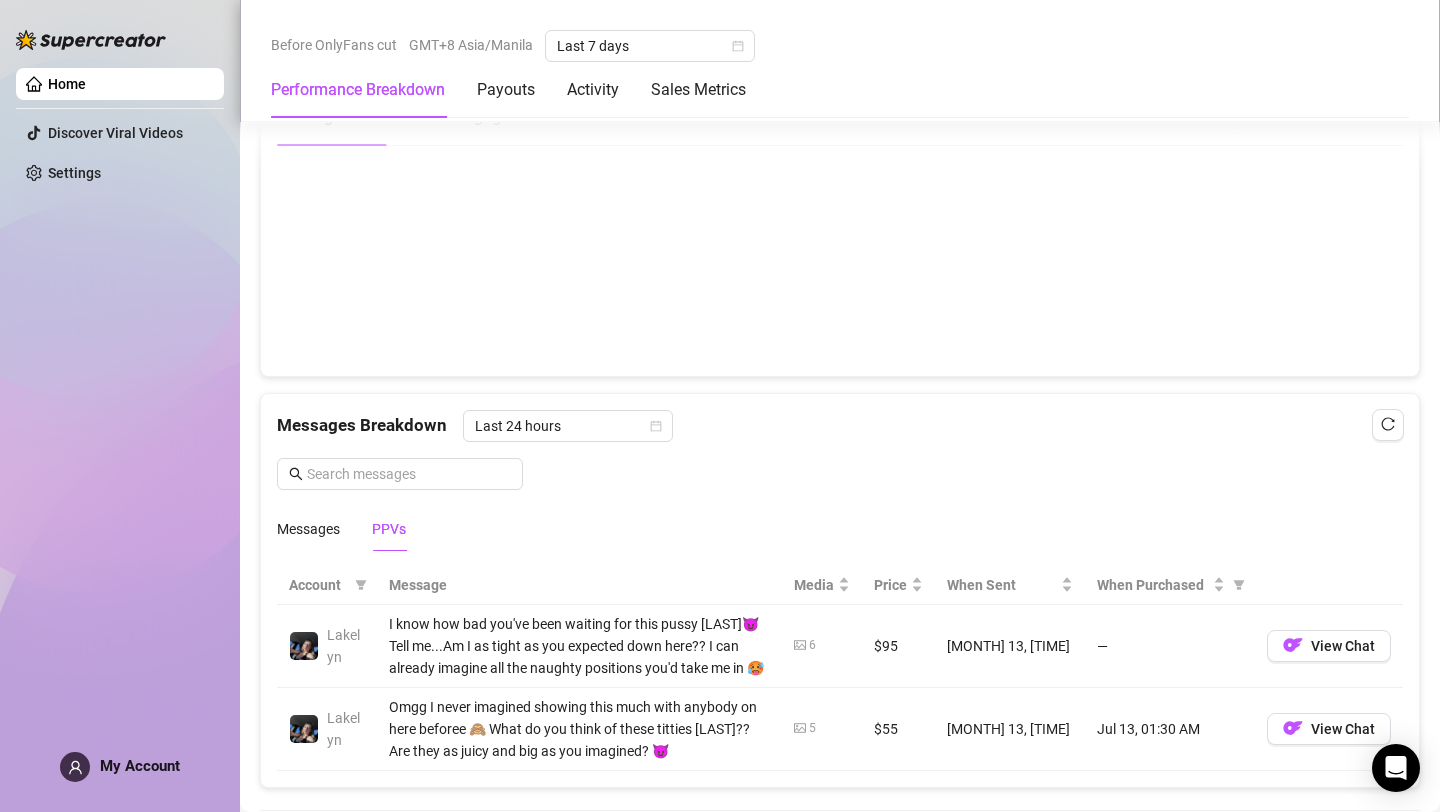 scroll, scrollTop: 1488, scrollLeft: 0, axis: vertical 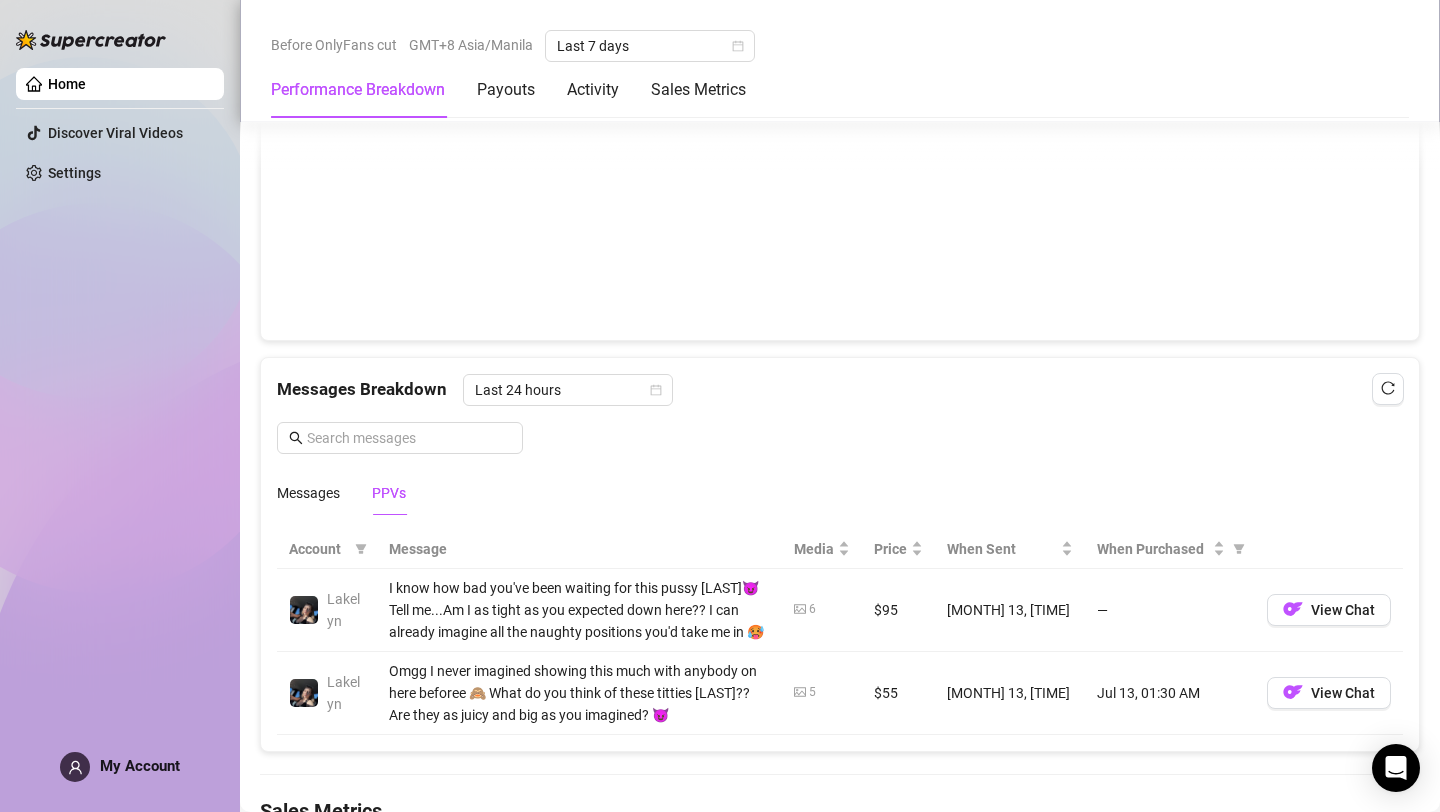 click on "—" at bounding box center (1170, 610) 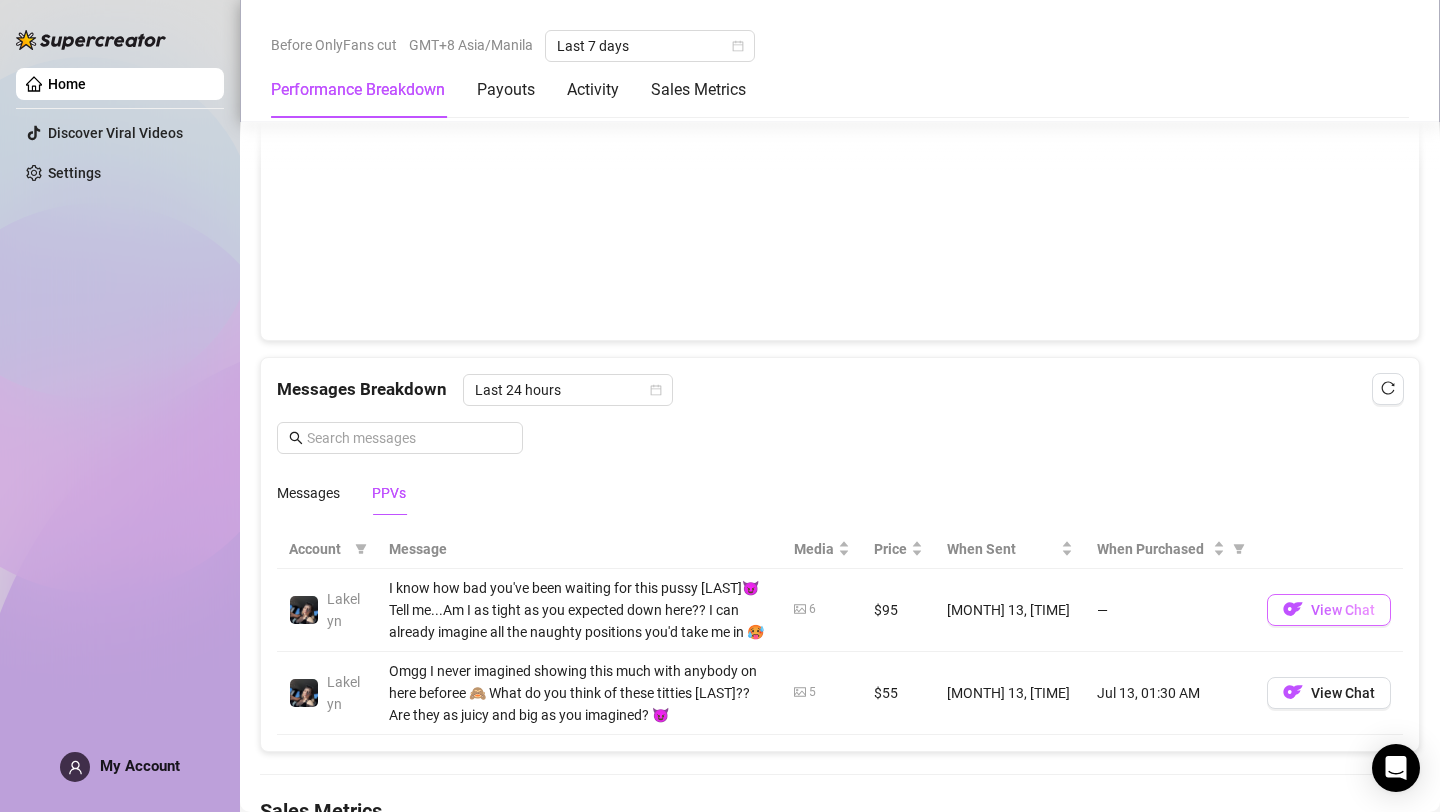 click at bounding box center [1293, 609] 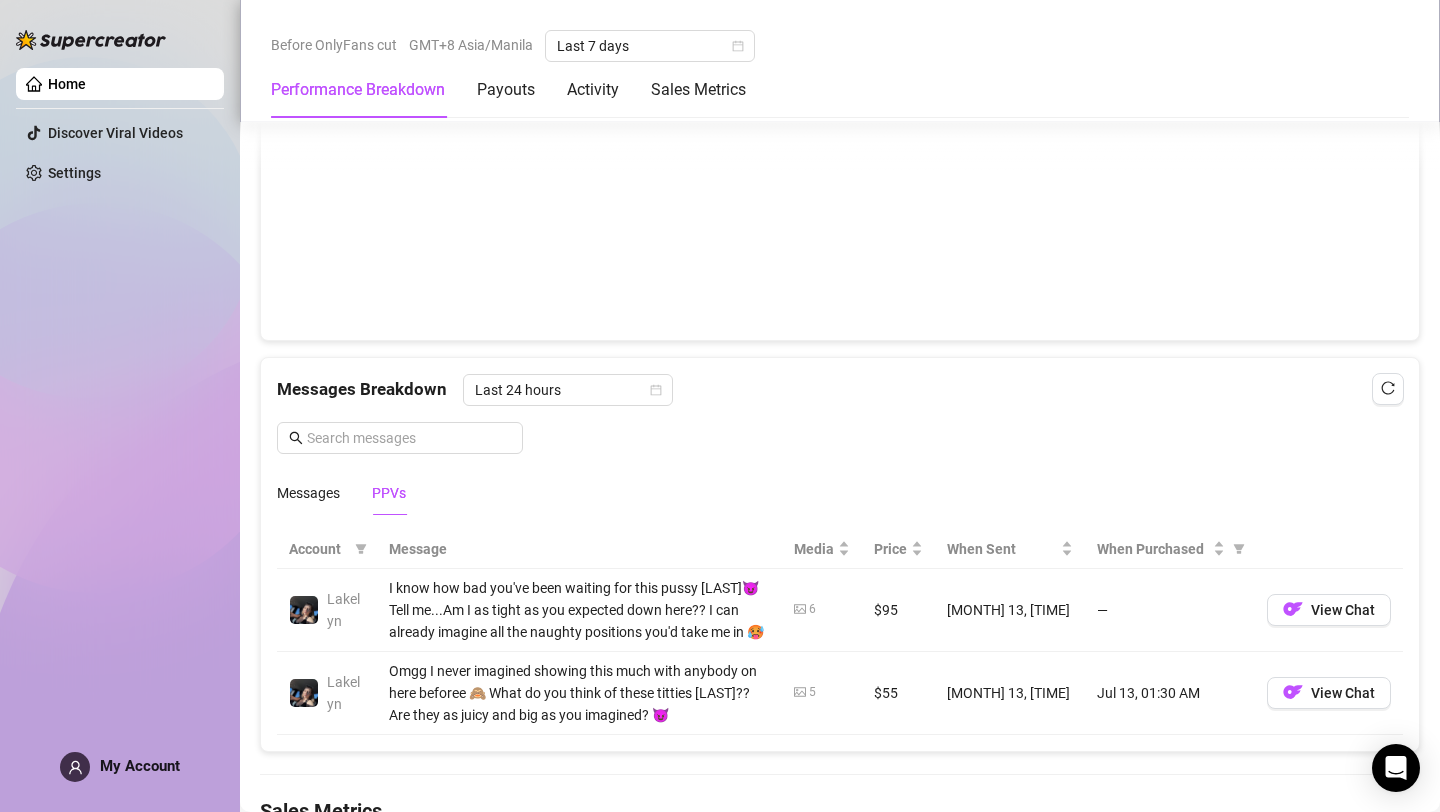 click on "Home" at bounding box center [67, 84] 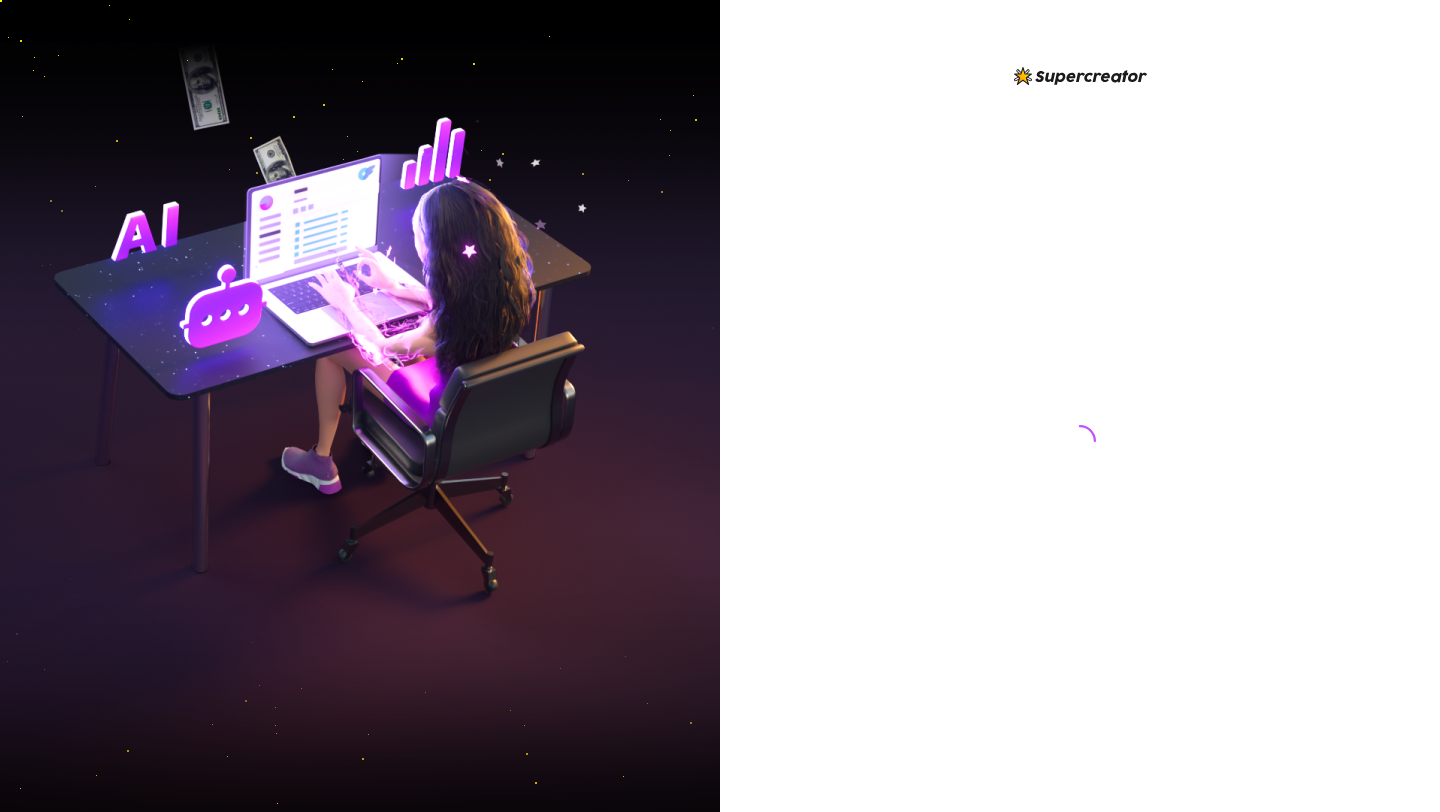 scroll, scrollTop: 0, scrollLeft: 0, axis: both 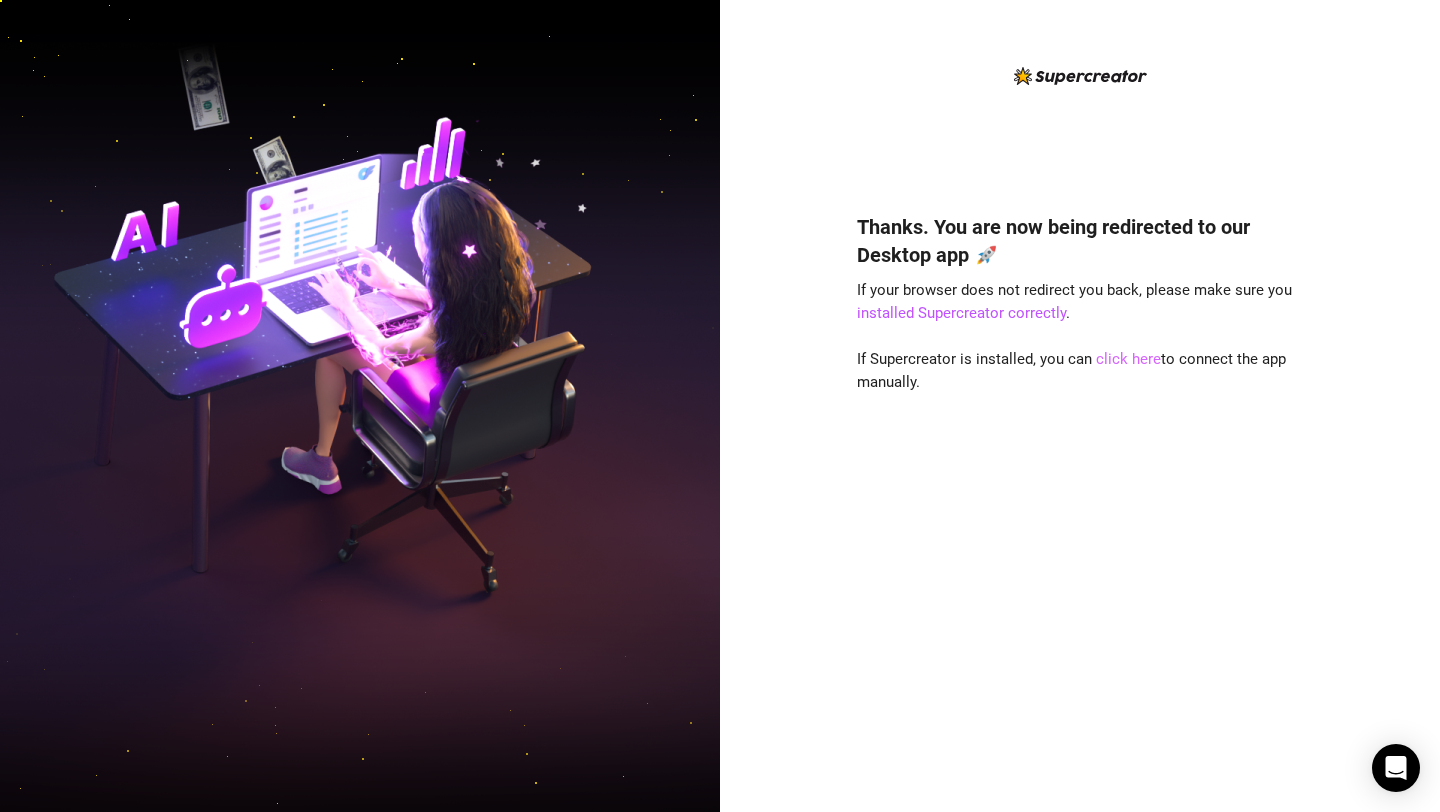 click on "click here" at bounding box center [1128, 359] 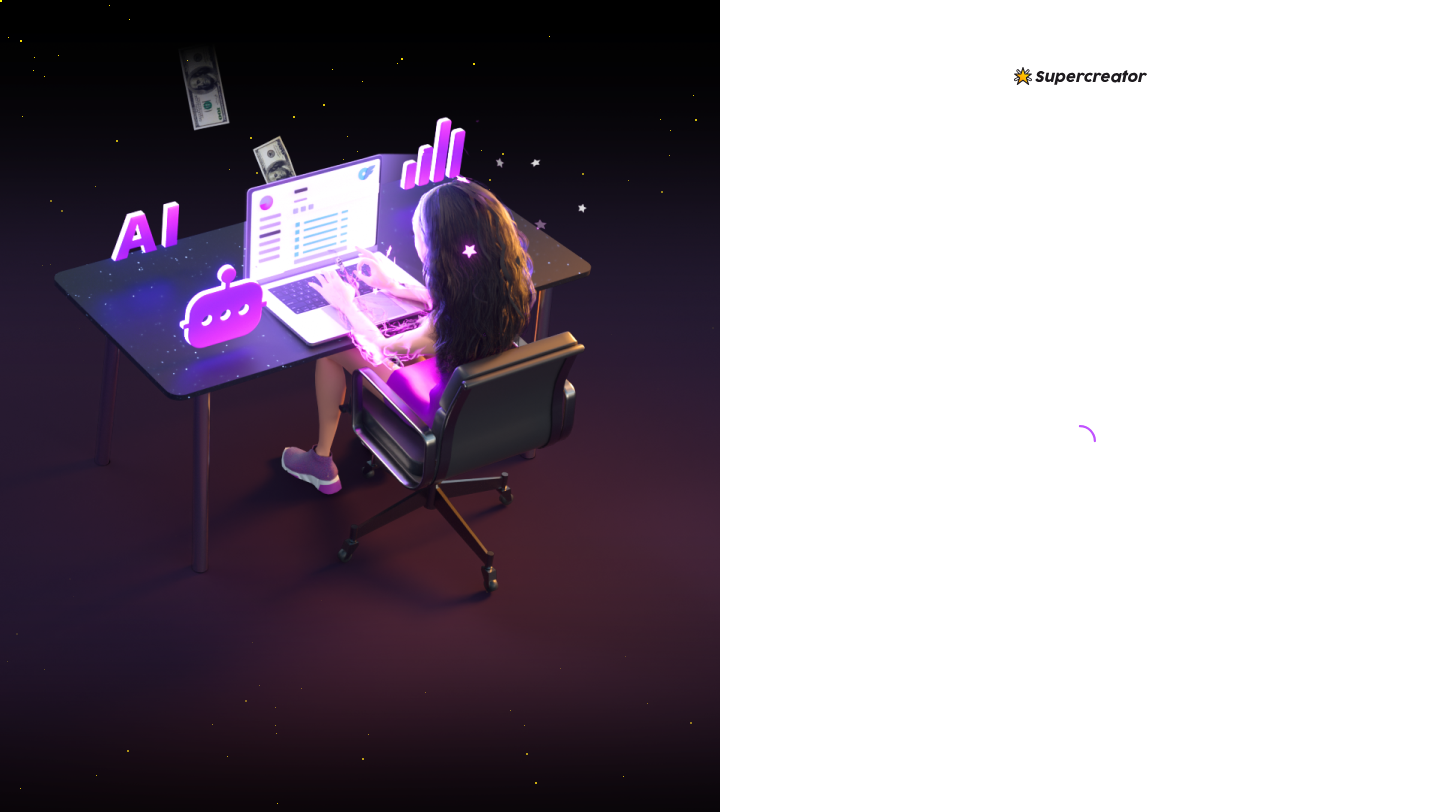 scroll, scrollTop: 0, scrollLeft: 0, axis: both 